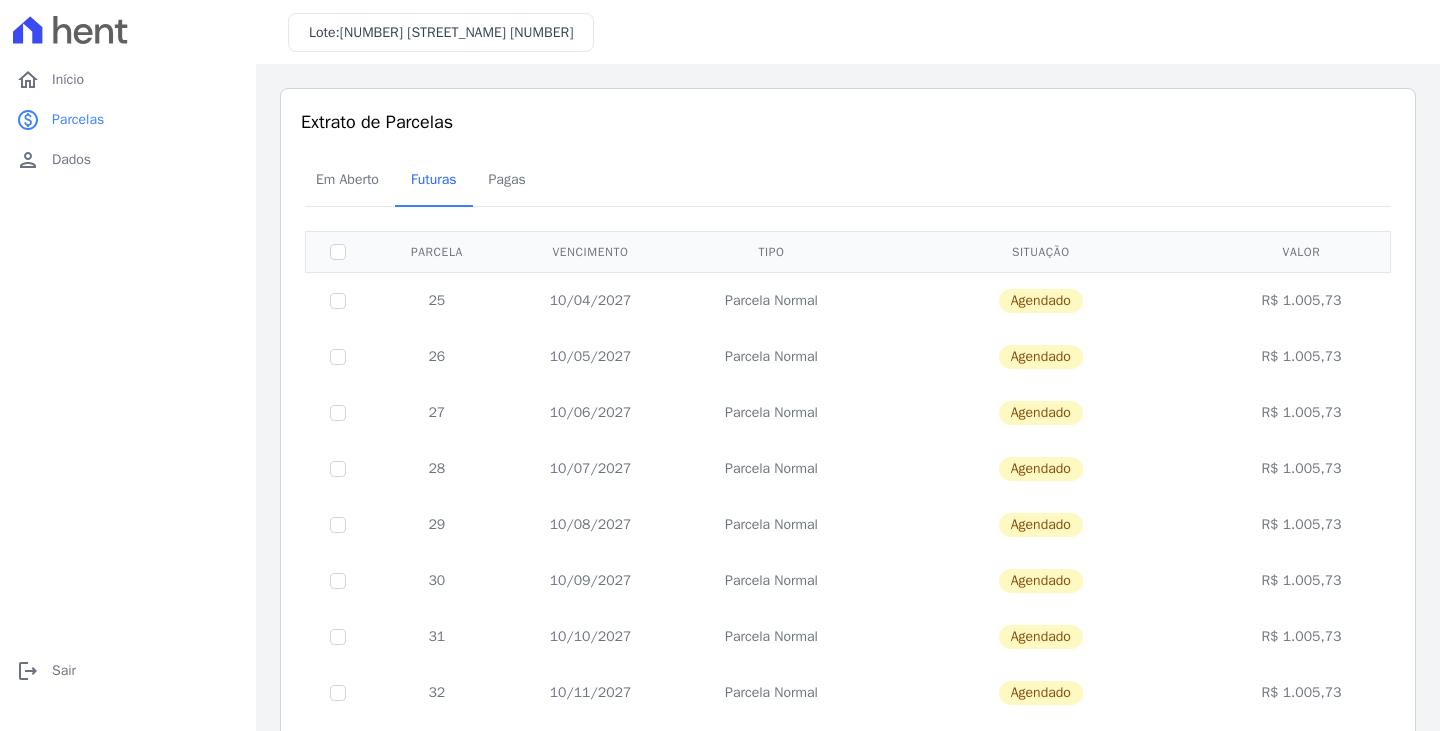 scroll, scrollTop: 0, scrollLeft: 0, axis: both 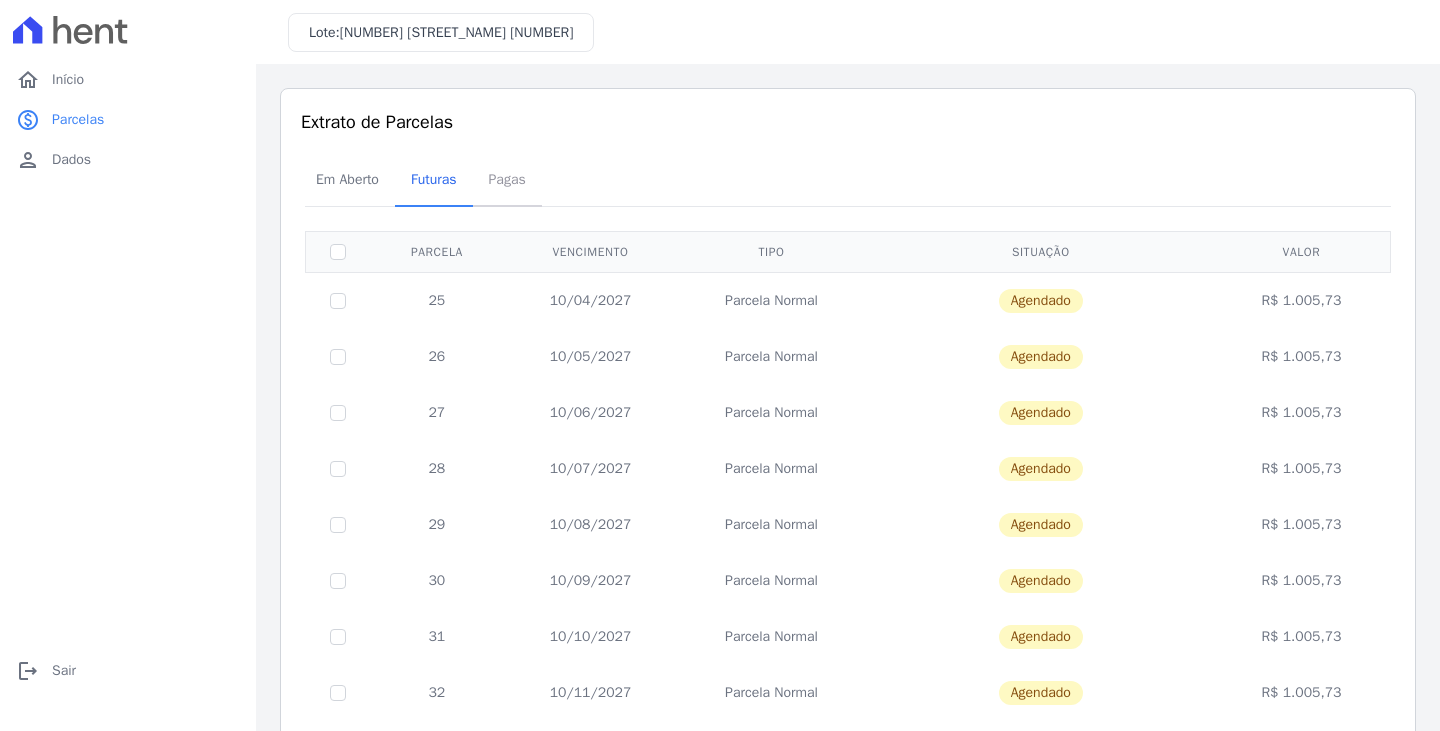 click on "Pagas" at bounding box center (507, 179) 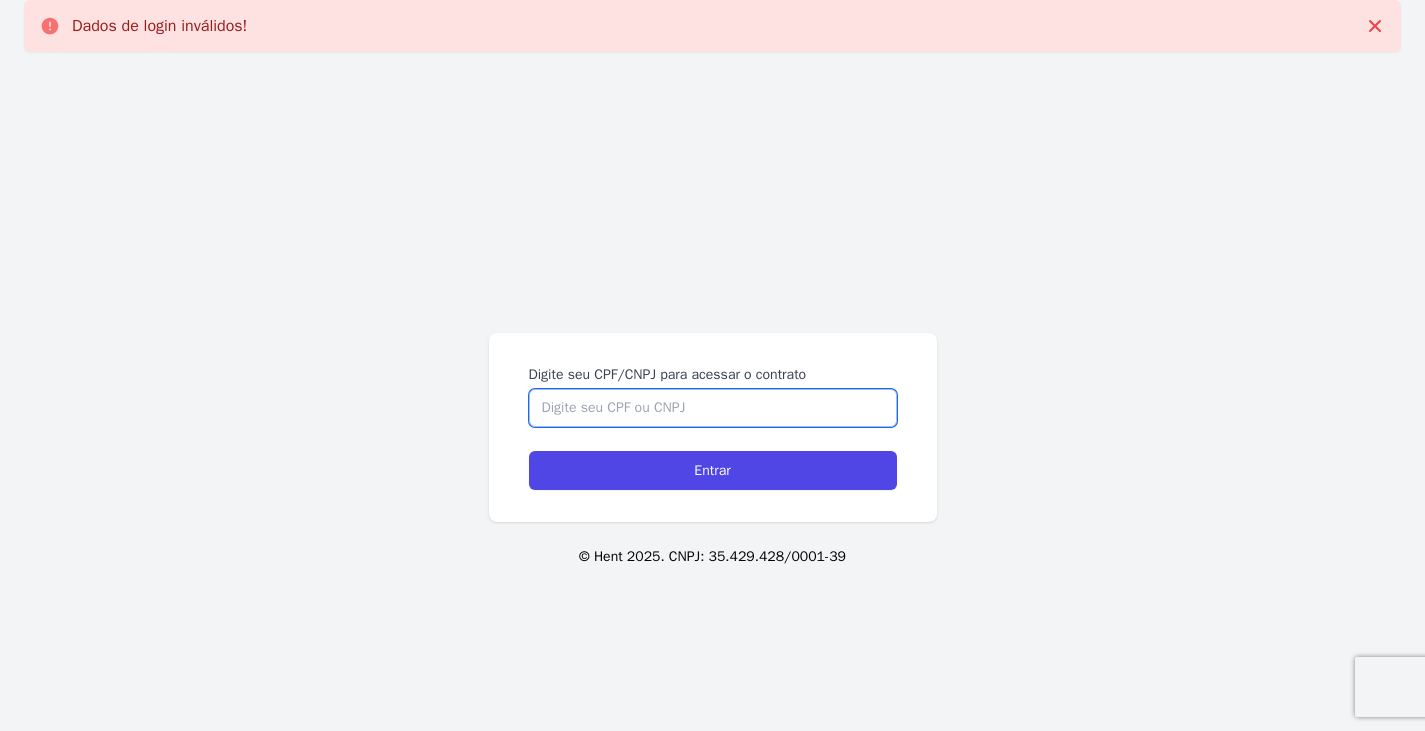 click on "Digite seu CPF/CNPJ para acessar o contrato" at bounding box center [713, 408] 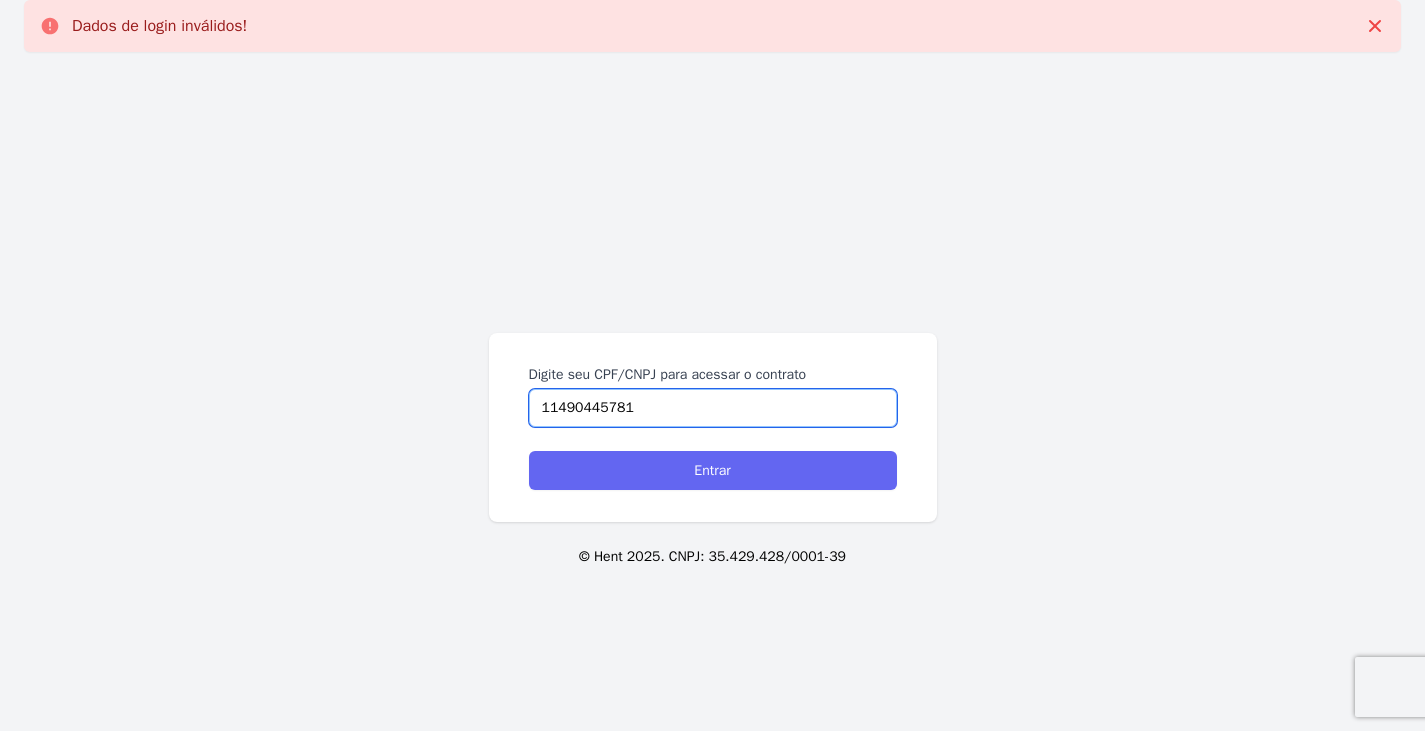 type on "11490445781" 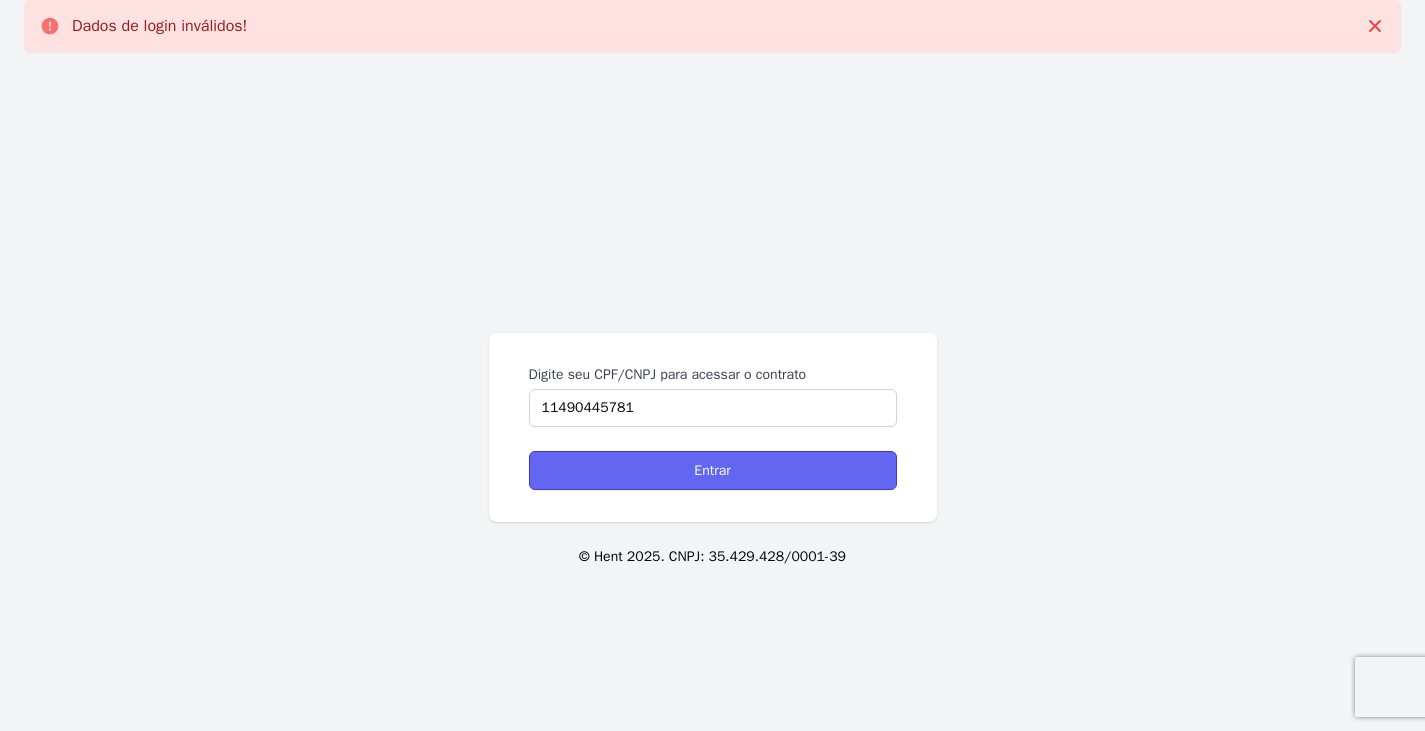 click on "Entrar" at bounding box center [713, 470] 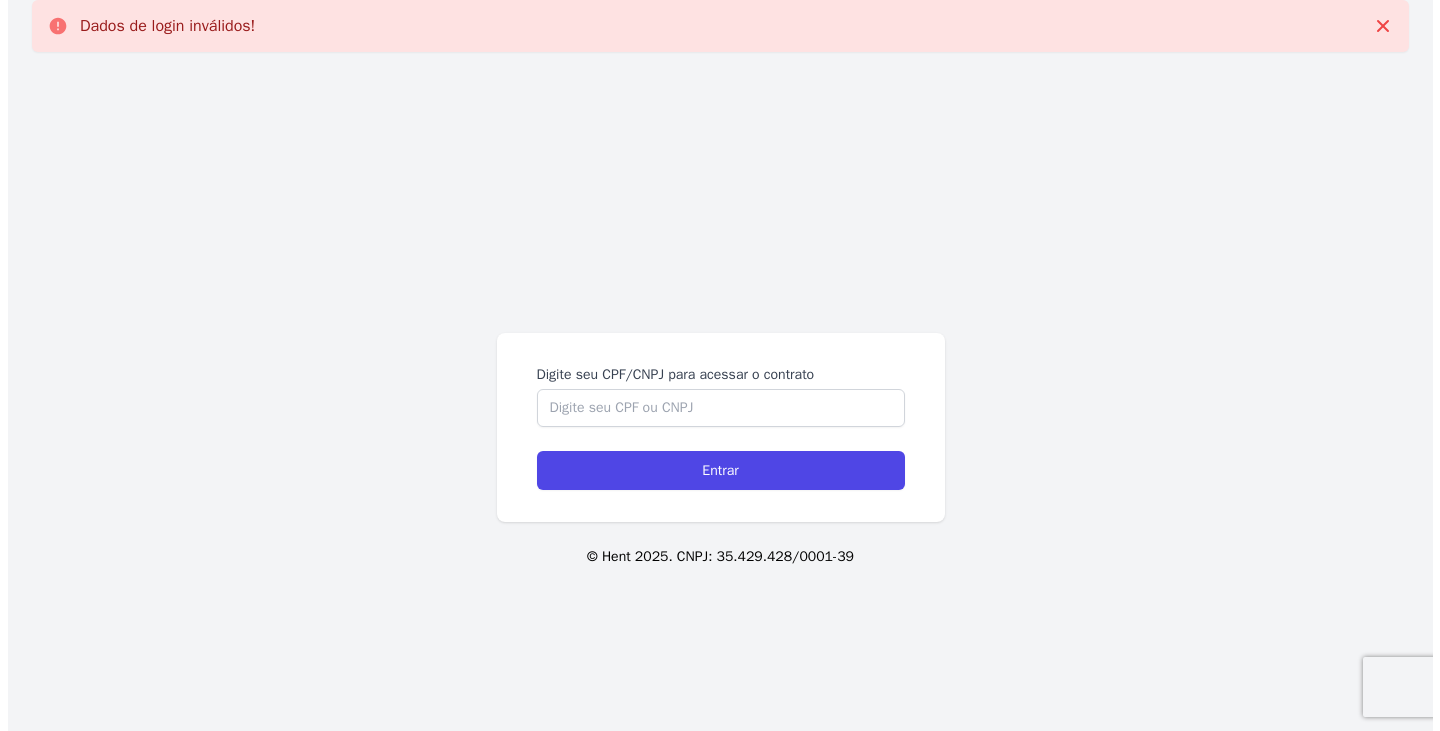 scroll, scrollTop: 0, scrollLeft: 0, axis: both 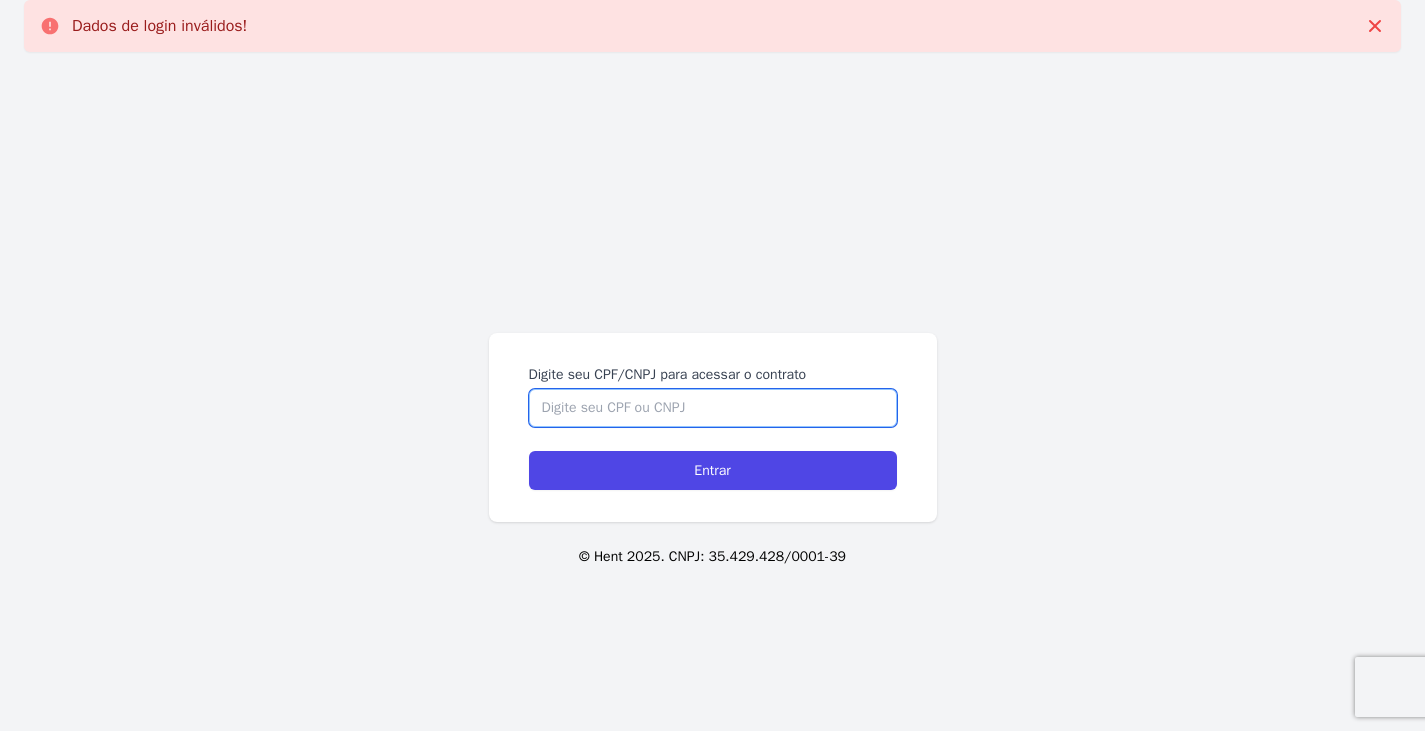 click on "Digite seu CPF/CNPJ para acessar o contrato" at bounding box center [713, 408] 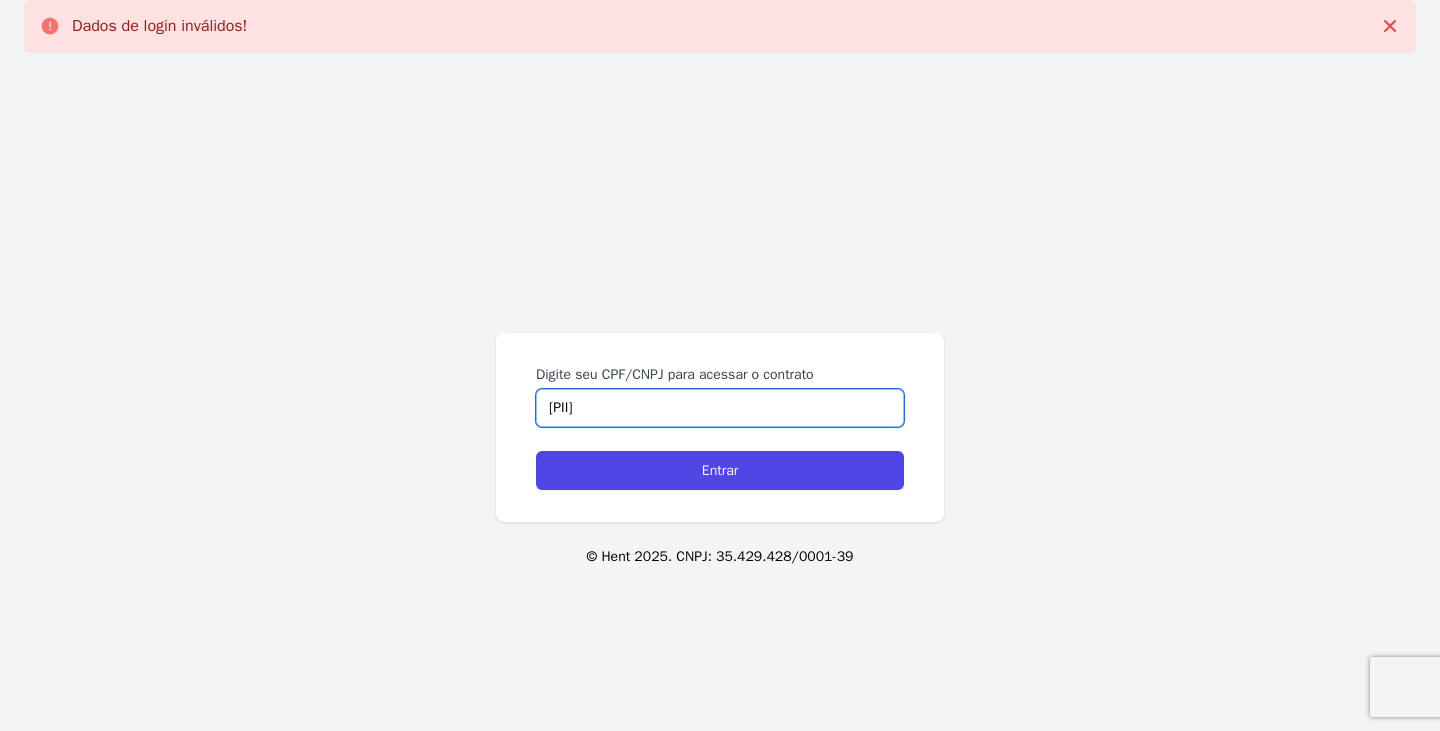 type on "11490445781" 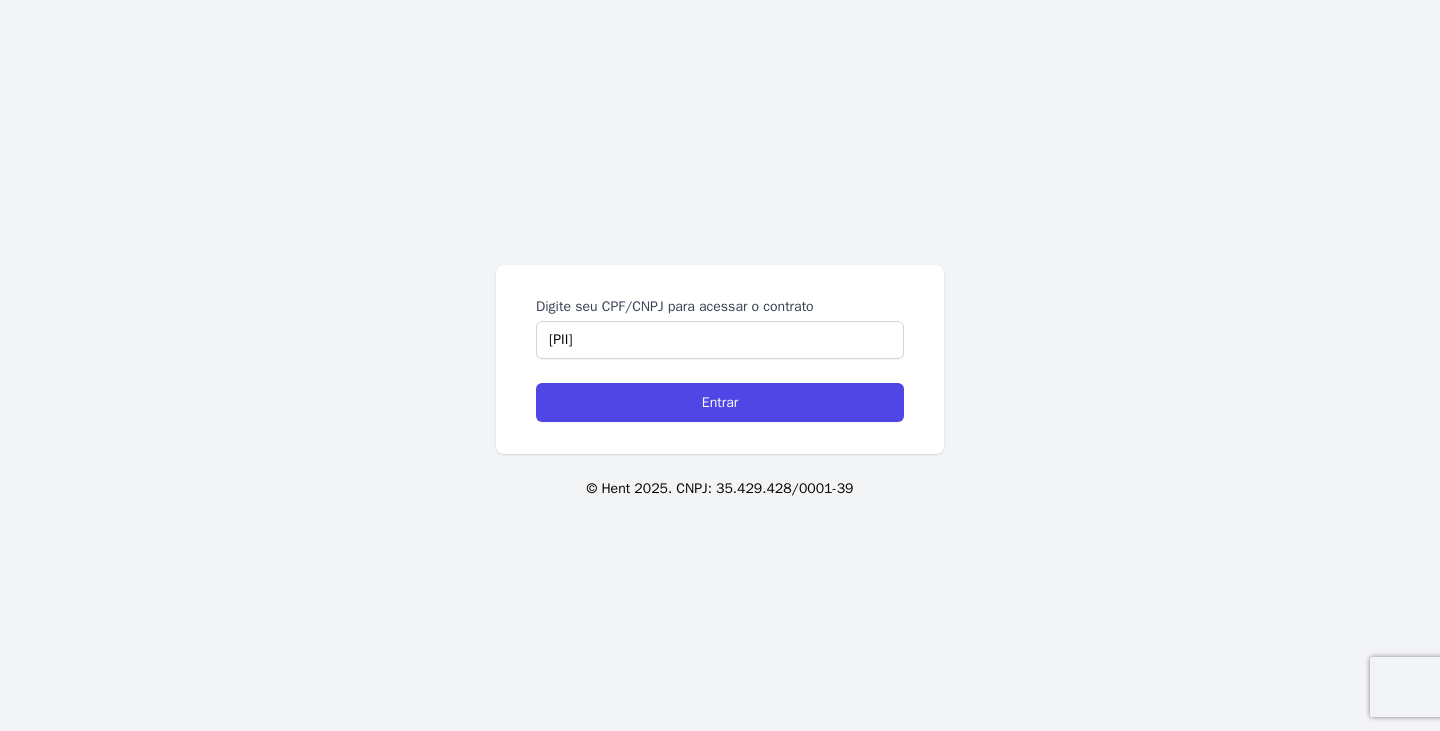click on "Digite seu CPF/CNPJ para acessar o contrato
11490445781
Entrar
© Hent 2025.  CNPJ: 35.429.428/0001-39" at bounding box center [720, 365] 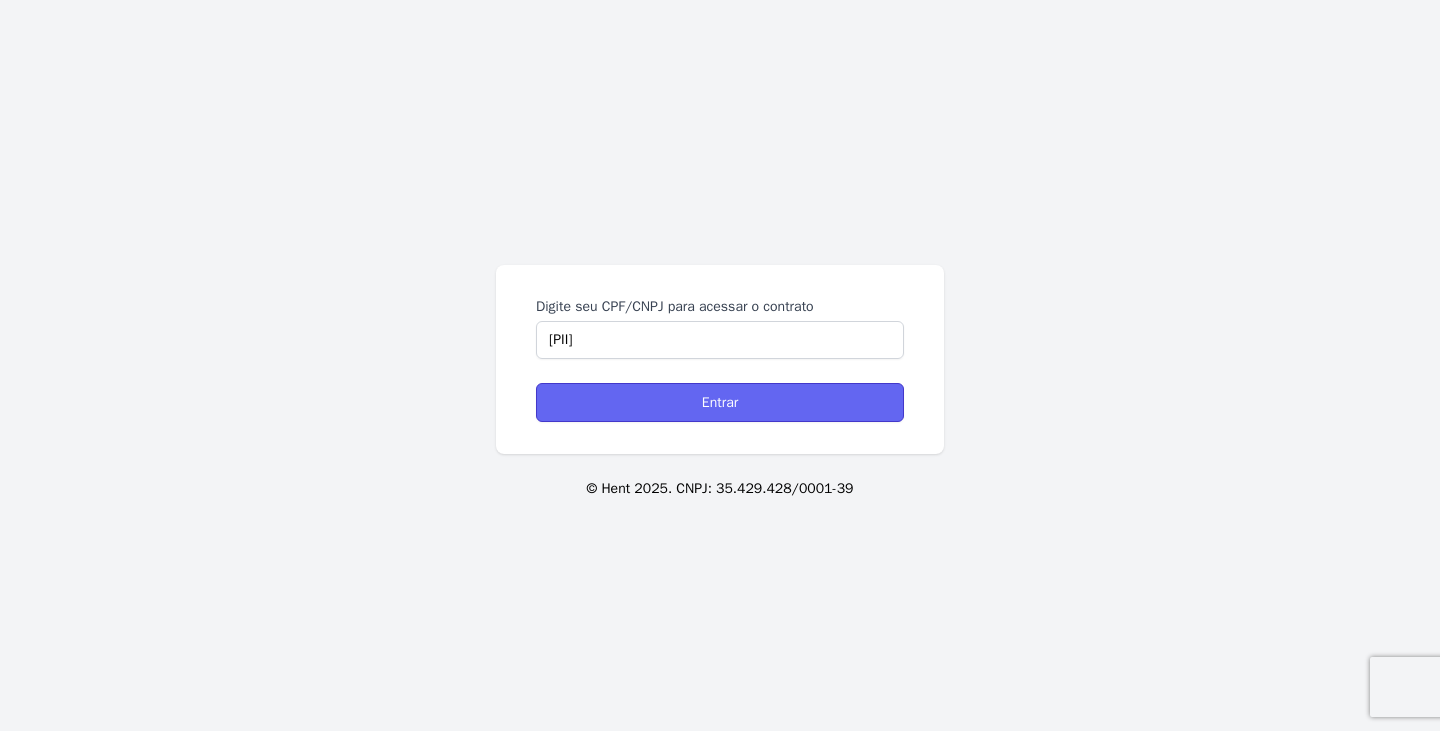 click on "Entrar" at bounding box center [720, 402] 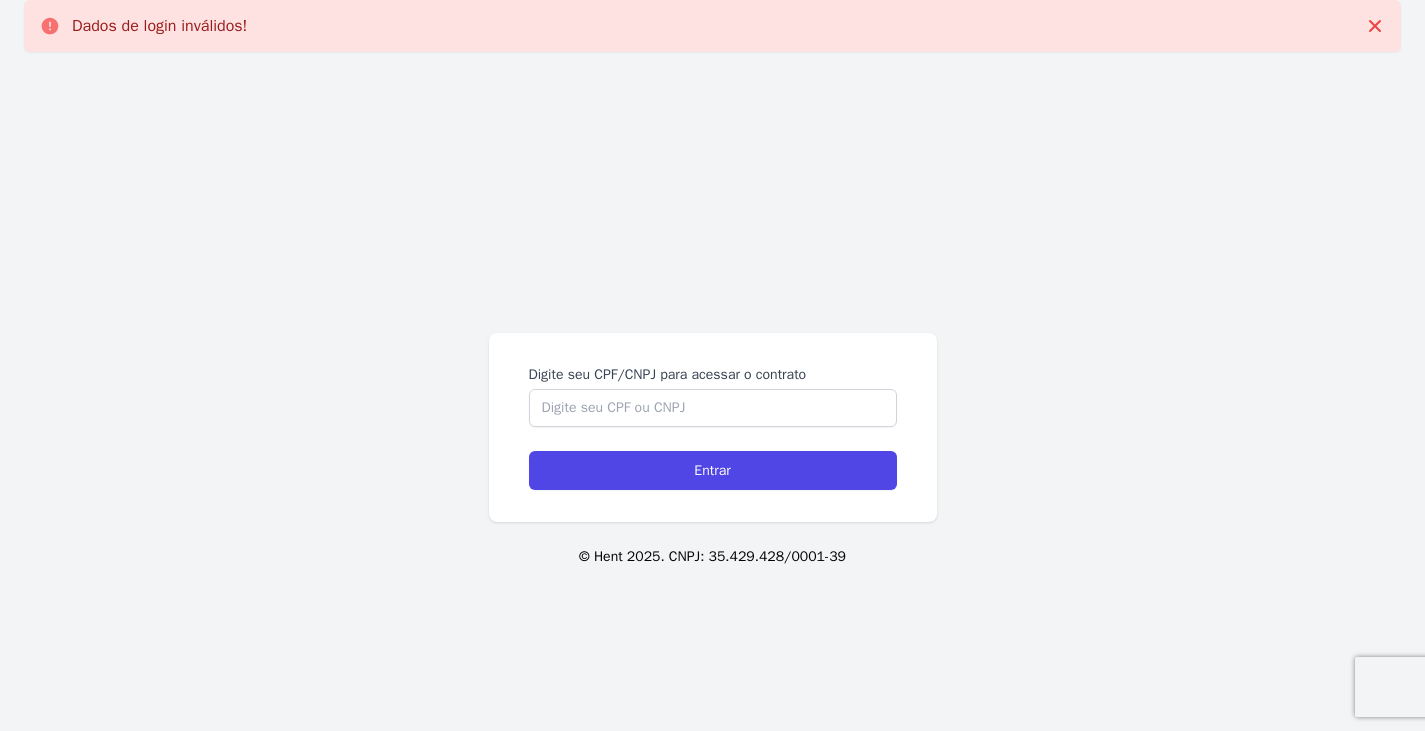 scroll, scrollTop: 0, scrollLeft: 0, axis: both 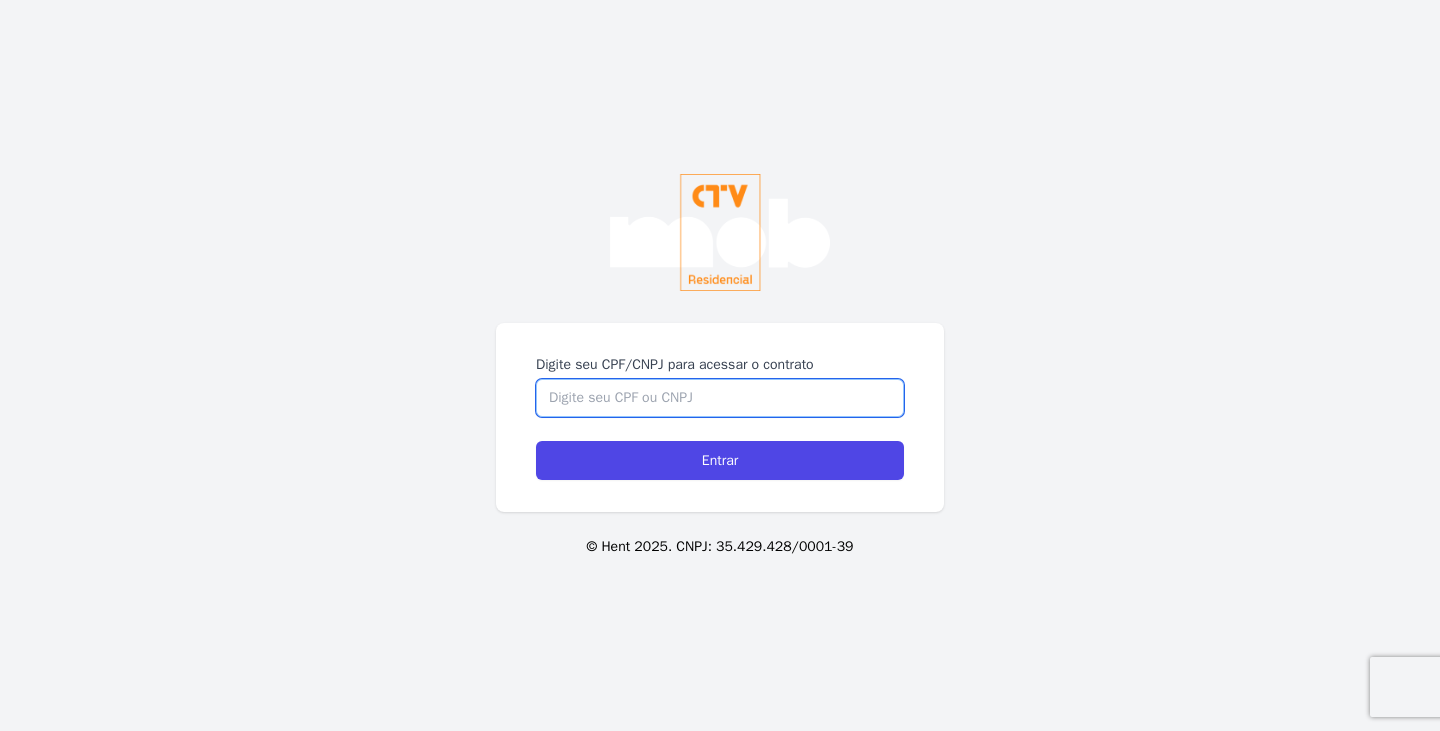 click on "Digite seu CPF/CNPJ para acessar o contrato" at bounding box center [720, 398] 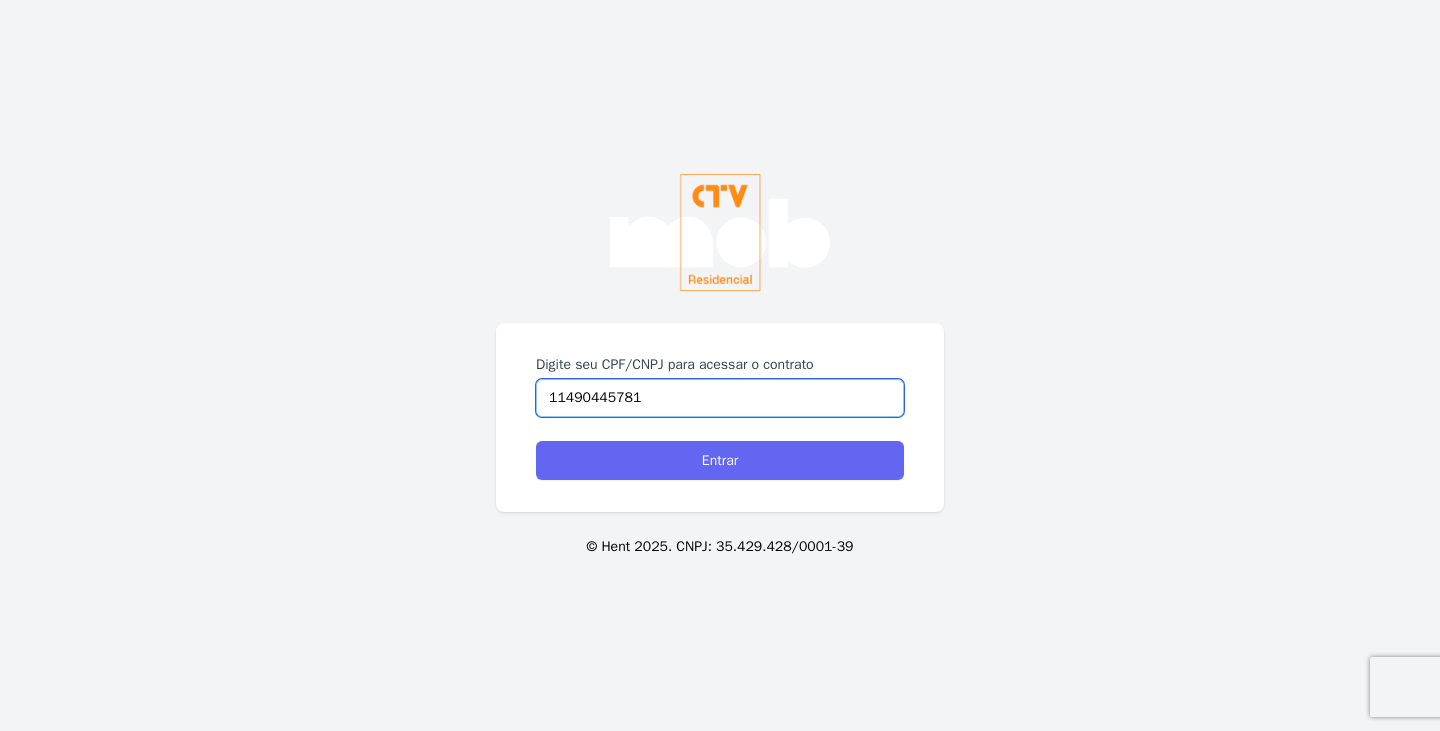 type on "11490445781" 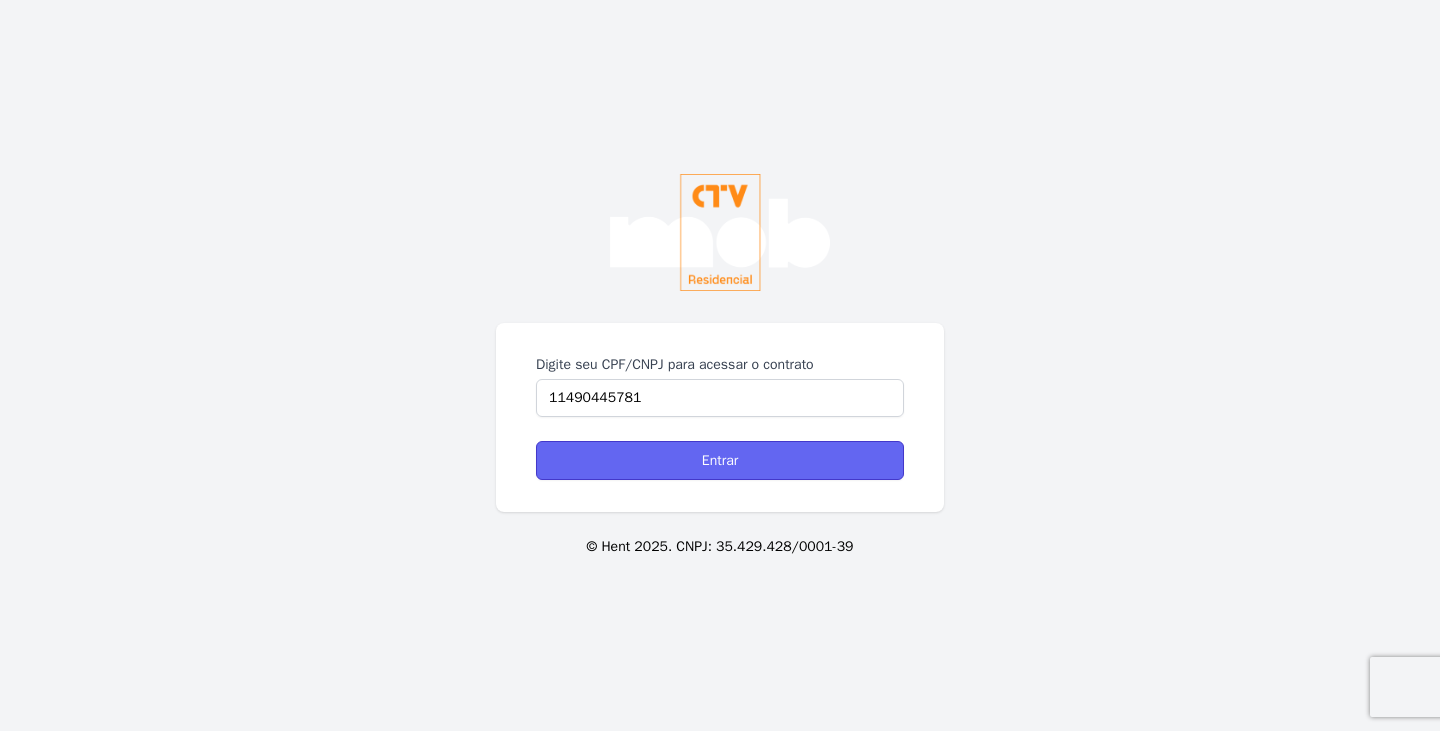 click on "Entrar" at bounding box center (720, 460) 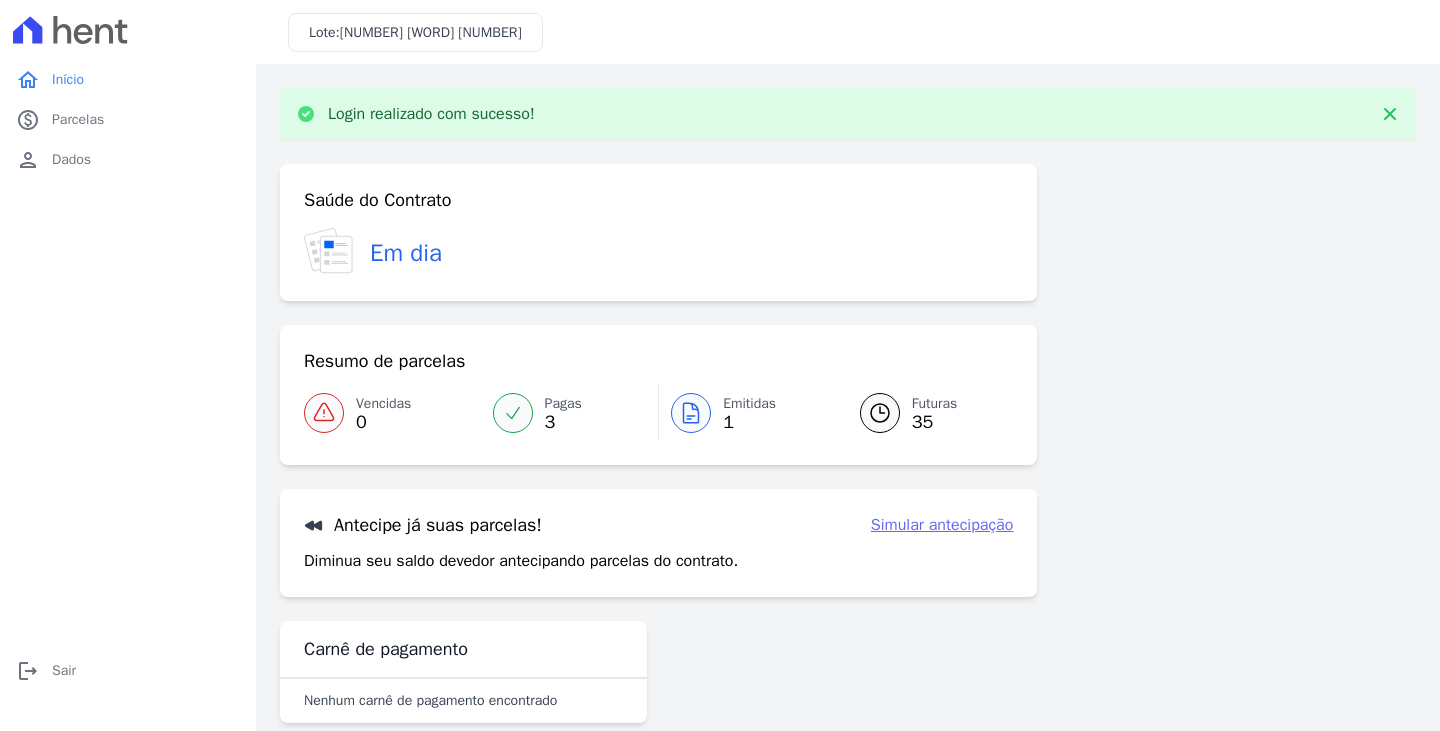 scroll, scrollTop: 0, scrollLeft: 0, axis: both 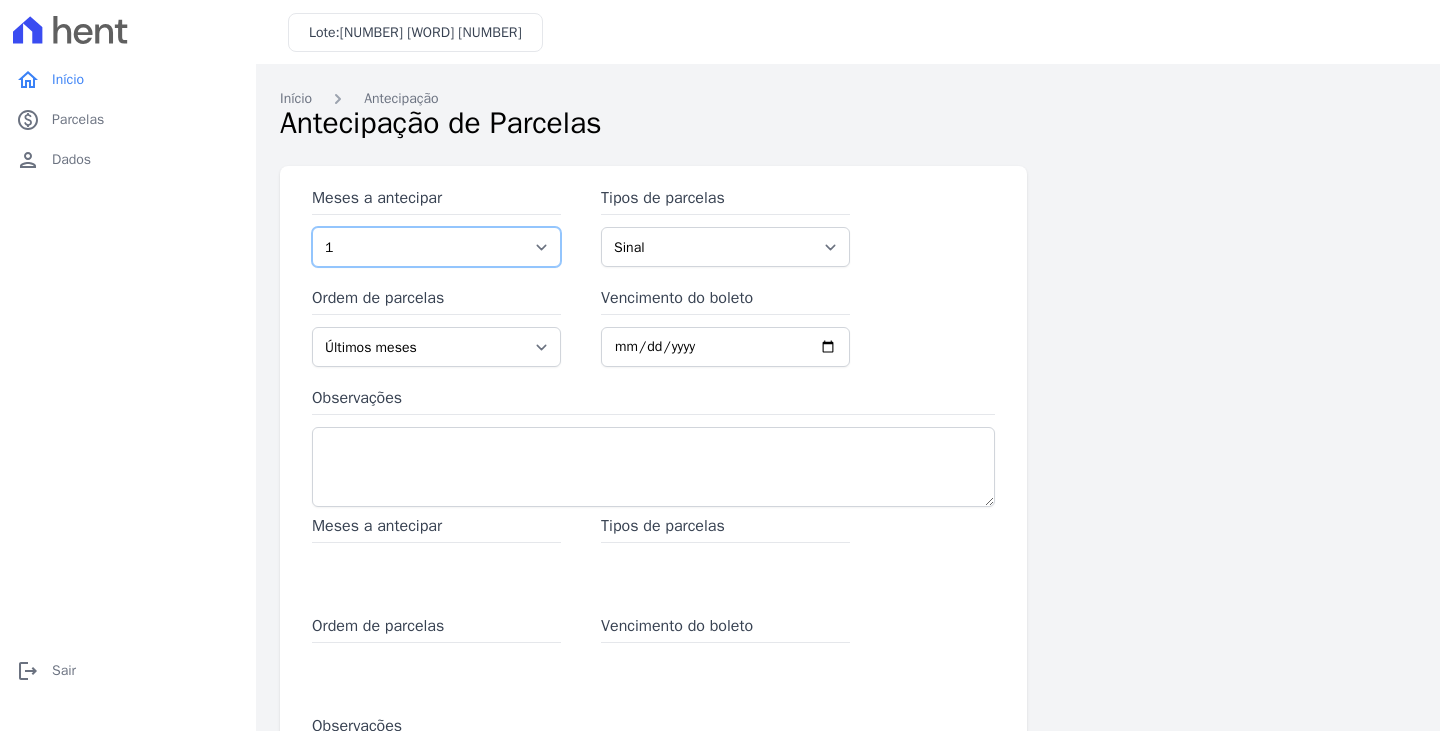 click on "1
2
3
4
5
6
7
8
9
10
11
12
13
14
15
16
17
18
19
20
21
22
23
24
25
26
27
28
29
30
31
32
33
34
35
36
37
38
39" at bounding box center [436, 247] 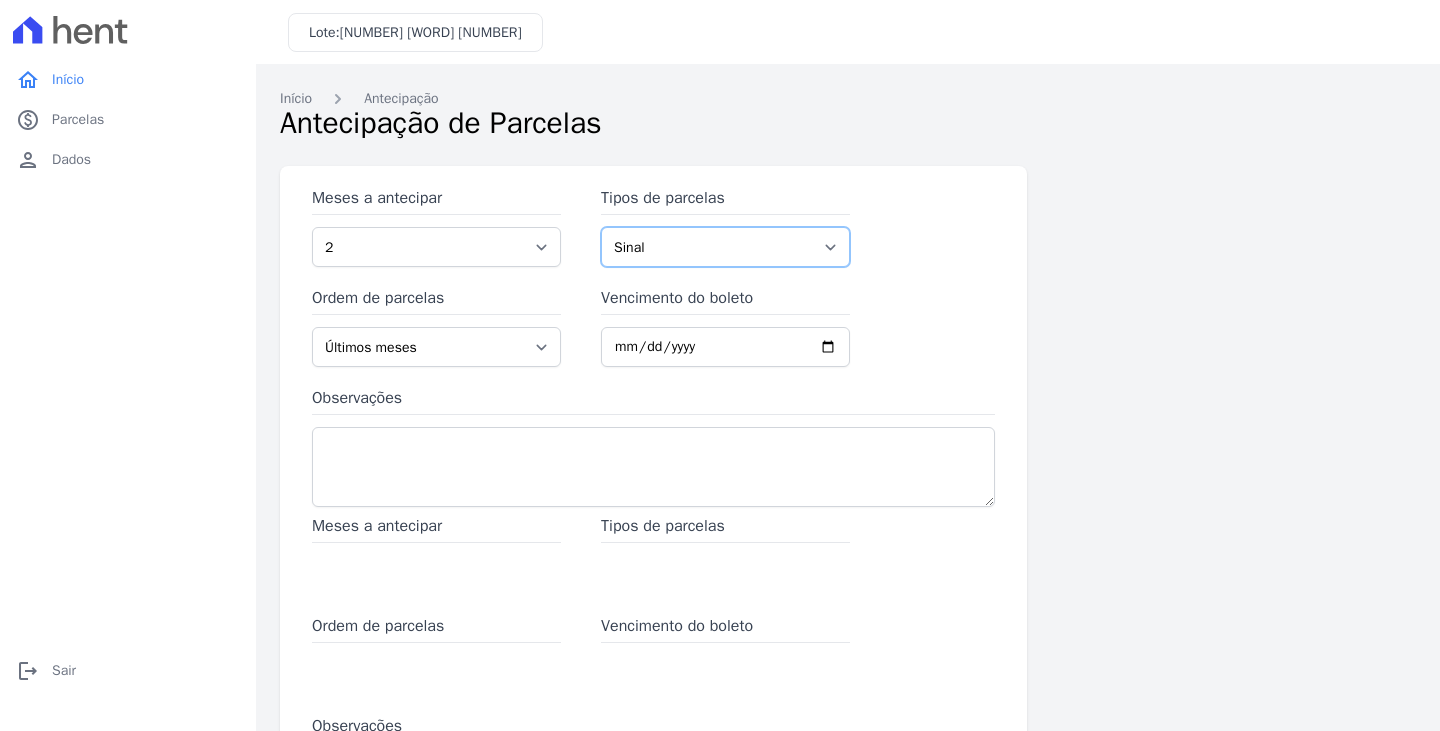 click on "Sinal
Parcela Normal
Financiamento CEF
Outros" at bounding box center [725, 247] 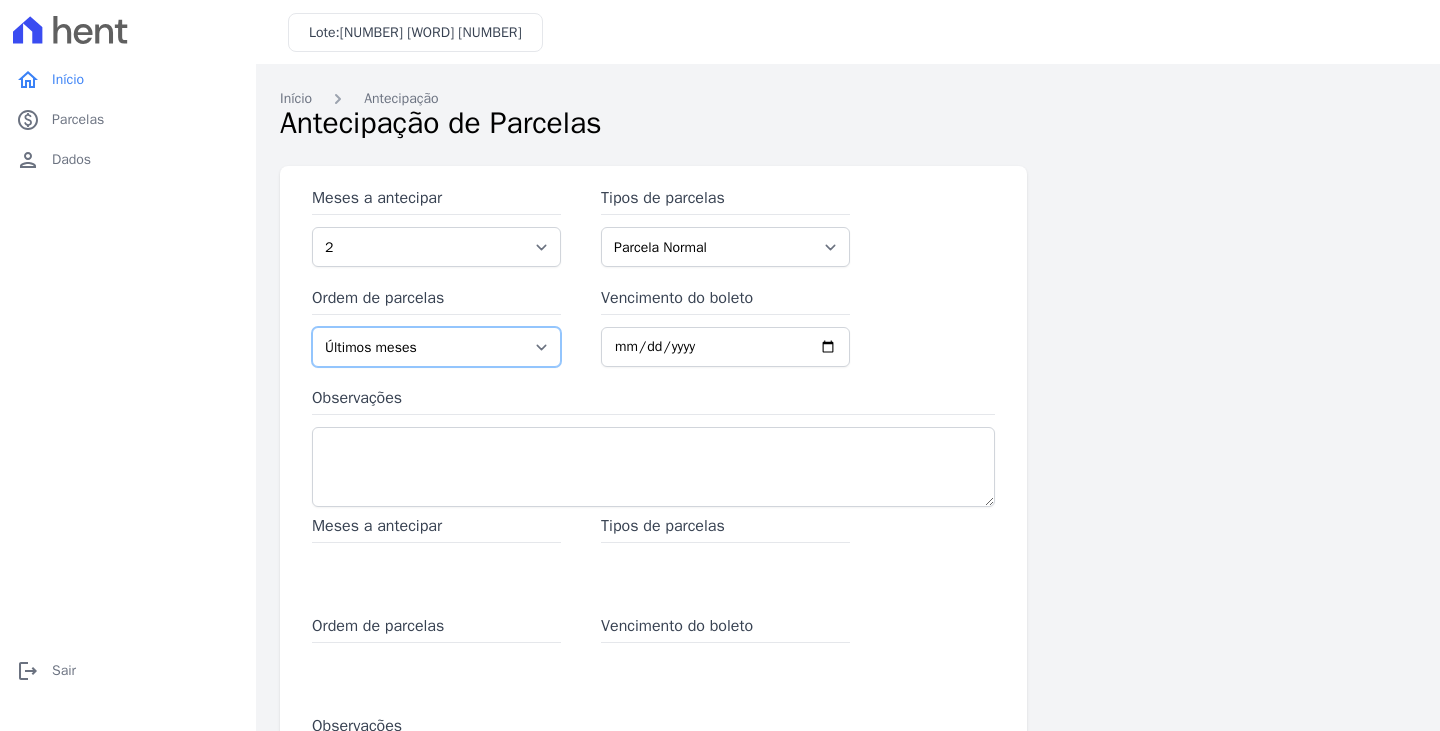 click on "Últimos meses
Primeiros meses" at bounding box center [436, 347] 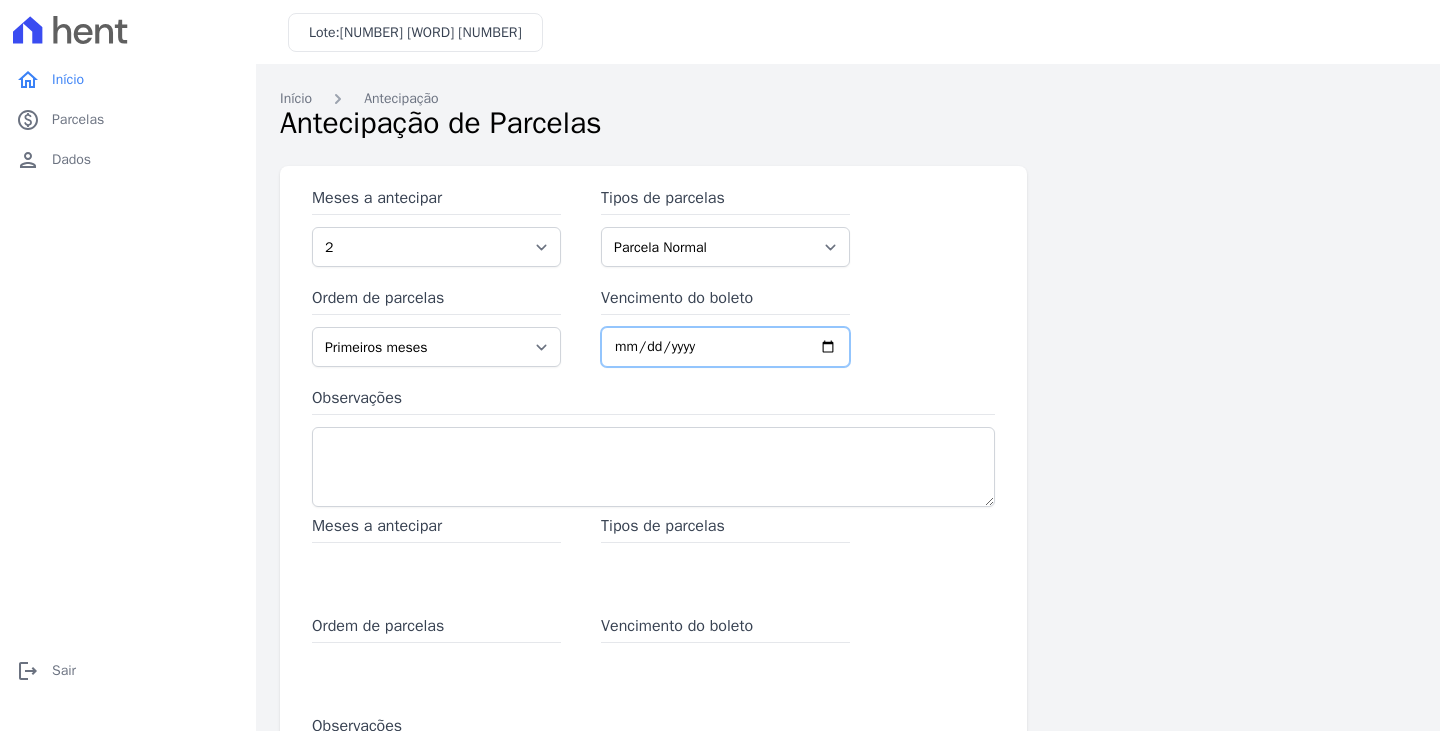 click on "Vencimento do boleto" at bounding box center (725, 347) 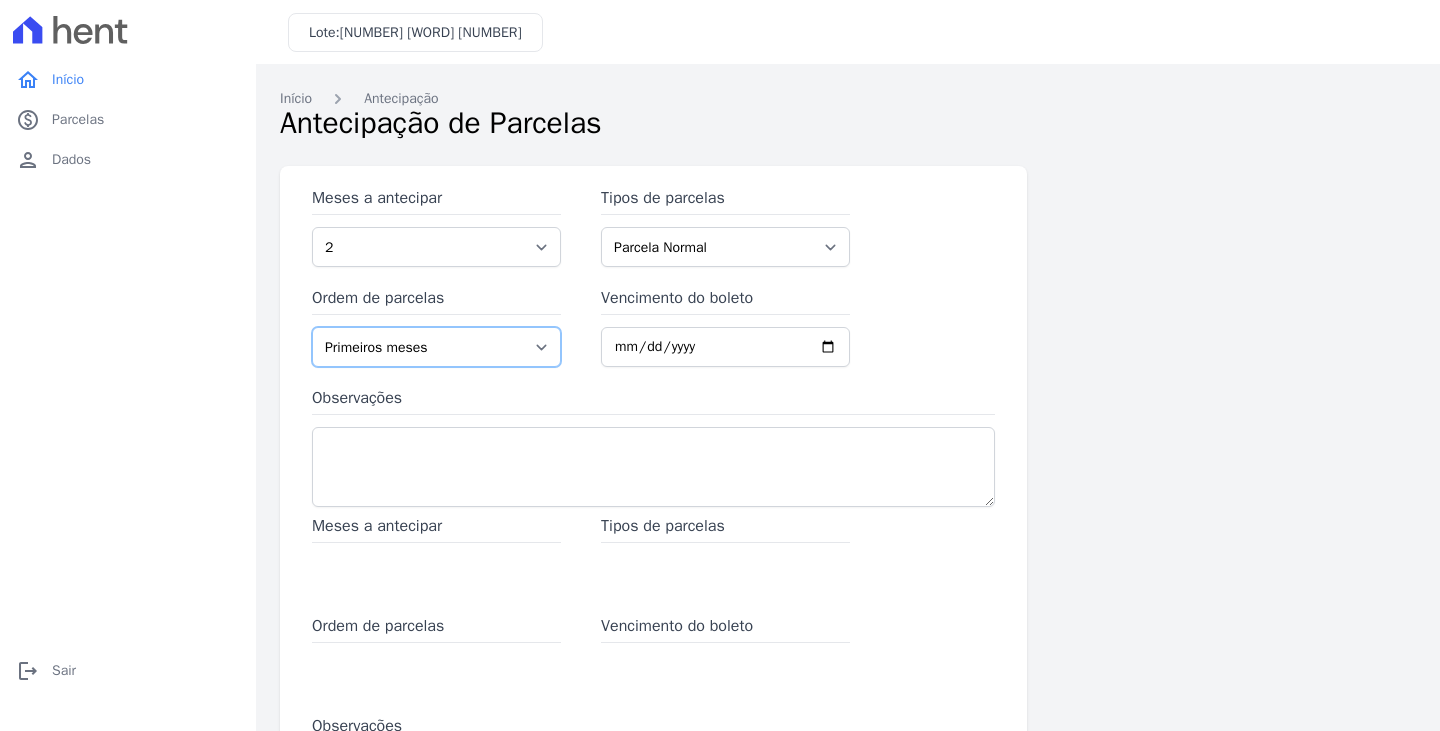 click on "Últimos meses
Primeiros meses" at bounding box center [436, 347] 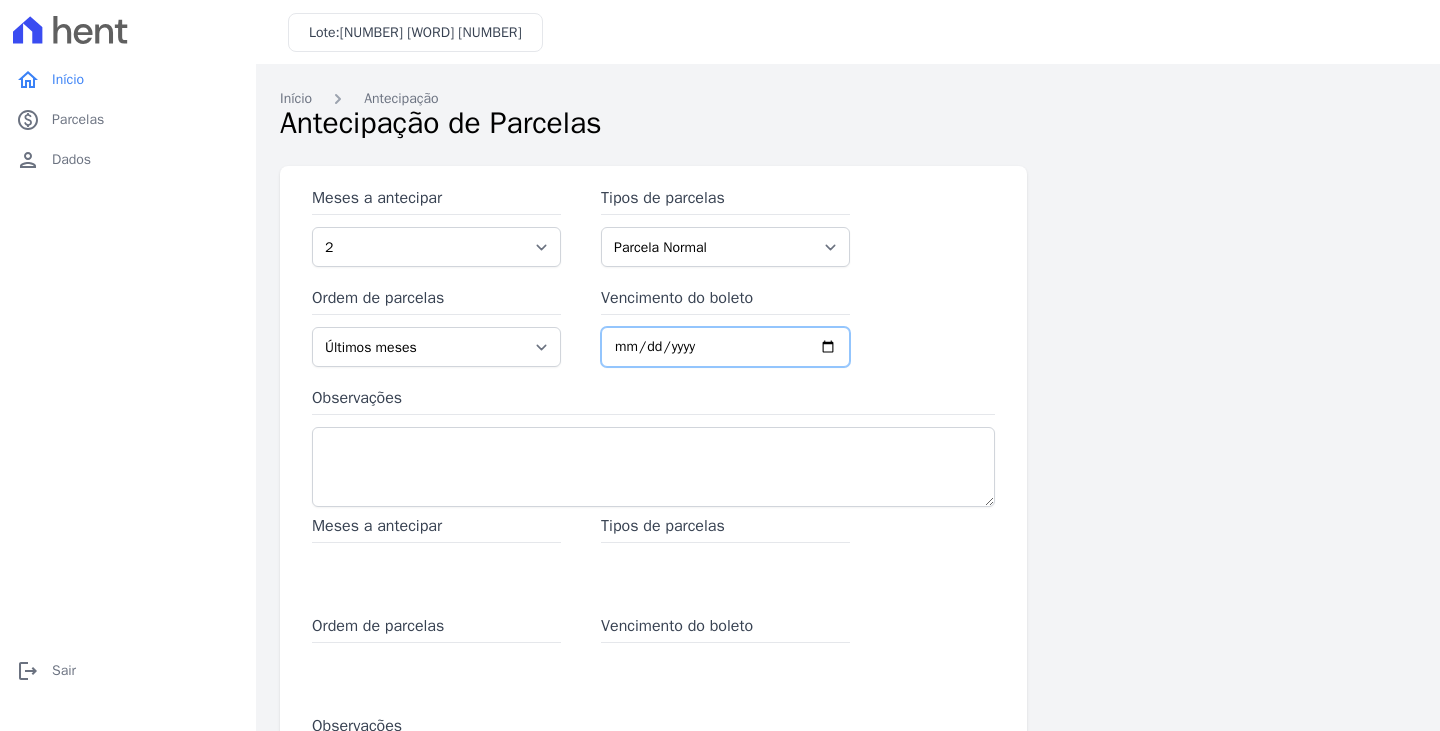 click on "Vencimento do boleto" at bounding box center [725, 347] 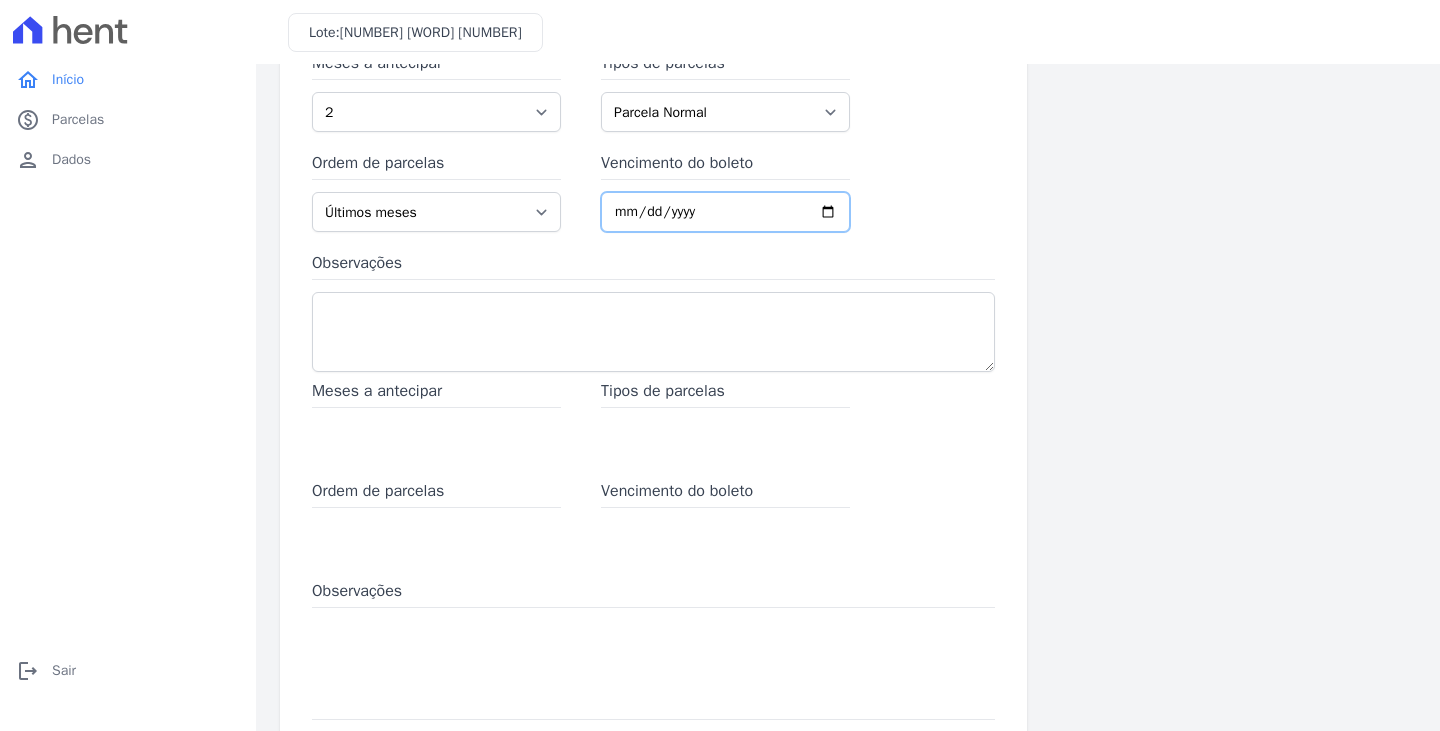 scroll, scrollTop: 100, scrollLeft: 0, axis: vertical 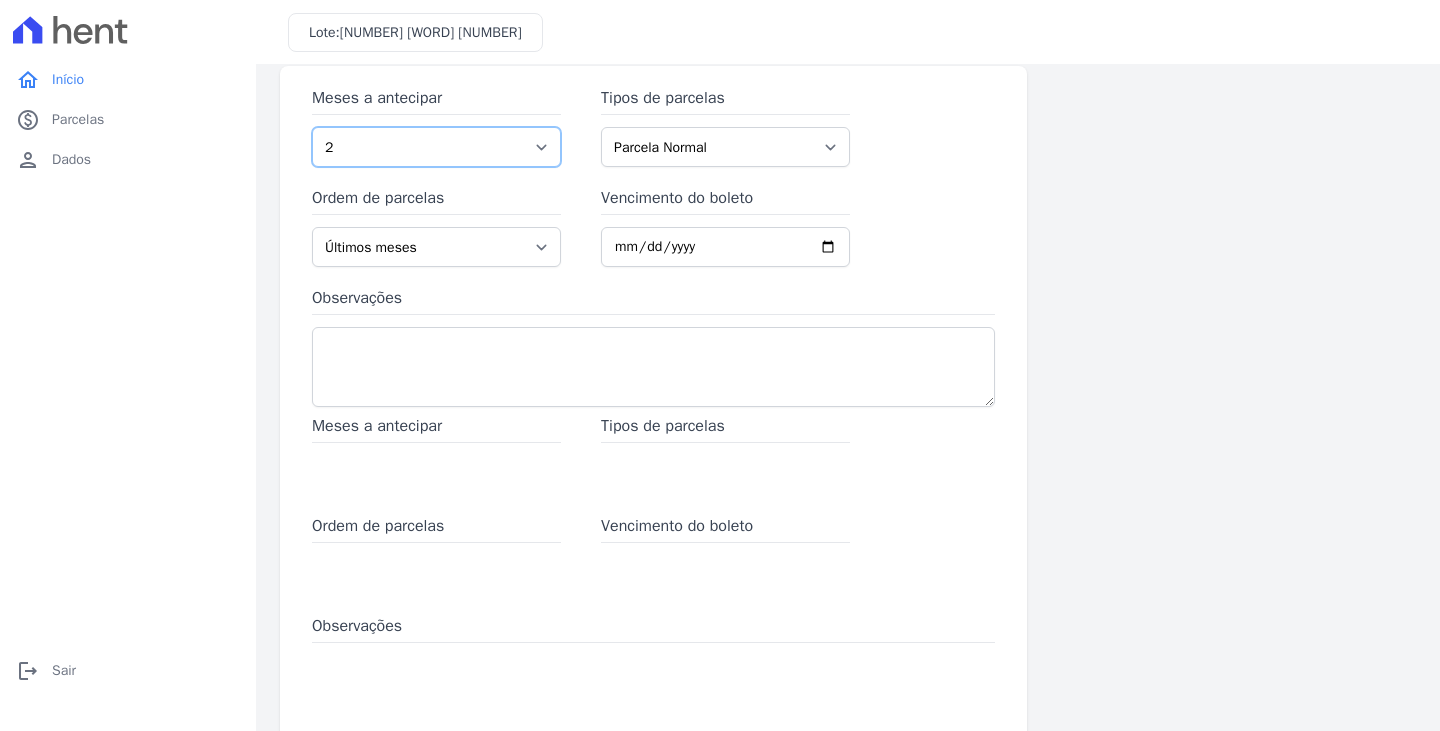 click on "1
2
3
4
5
6
7
8
9
10
11
12
13
14
15
16
17
18
19
20
21
22
23
24
25
26
27
28
29
30
31
32
33
34
35
36
37
38
39" at bounding box center [436, 147] 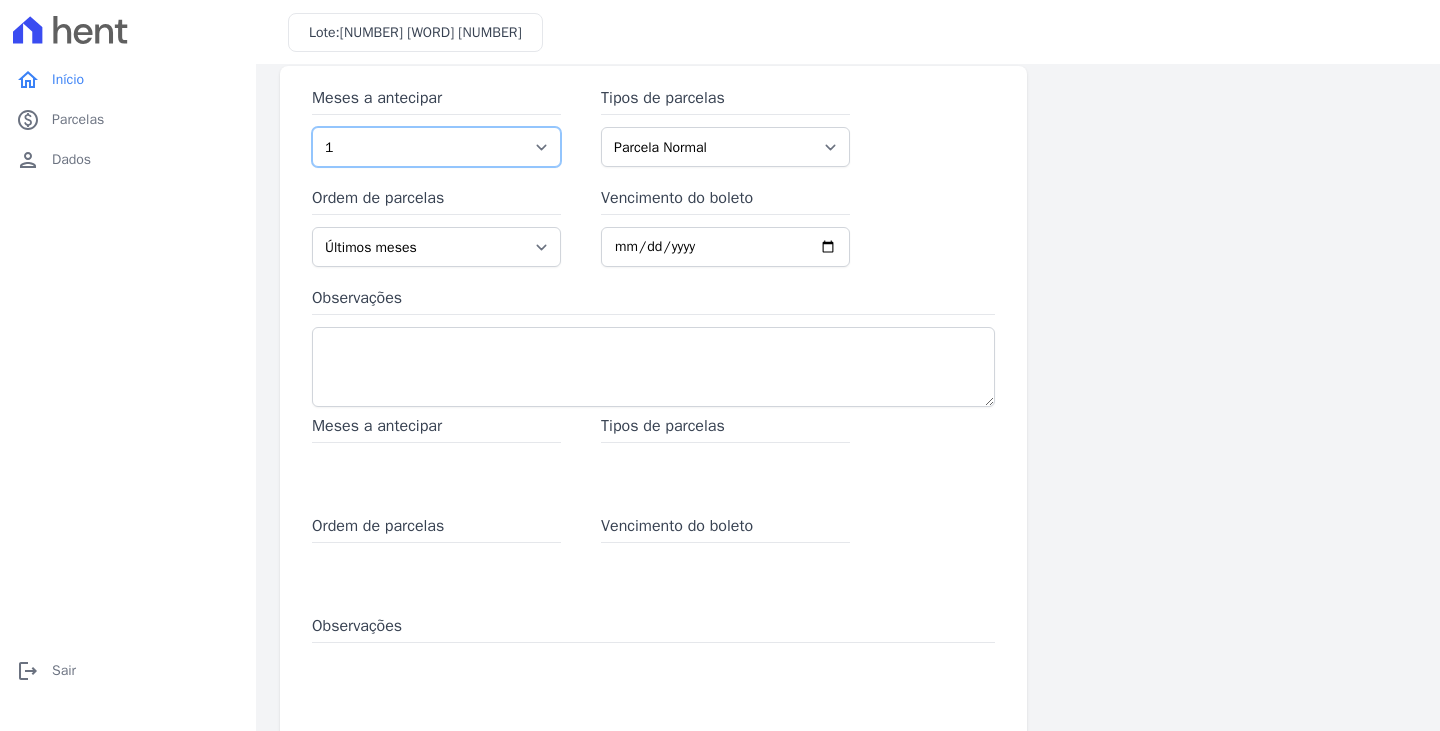 click on "1
2
3
4
5
6
7
8
9
10
11
12
13
14
15
16
17
18
19
20
21
22
23
24
25
26
27
28
29
30
31
32
33
34
35
36
37
38
39" at bounding box center (436, 147) 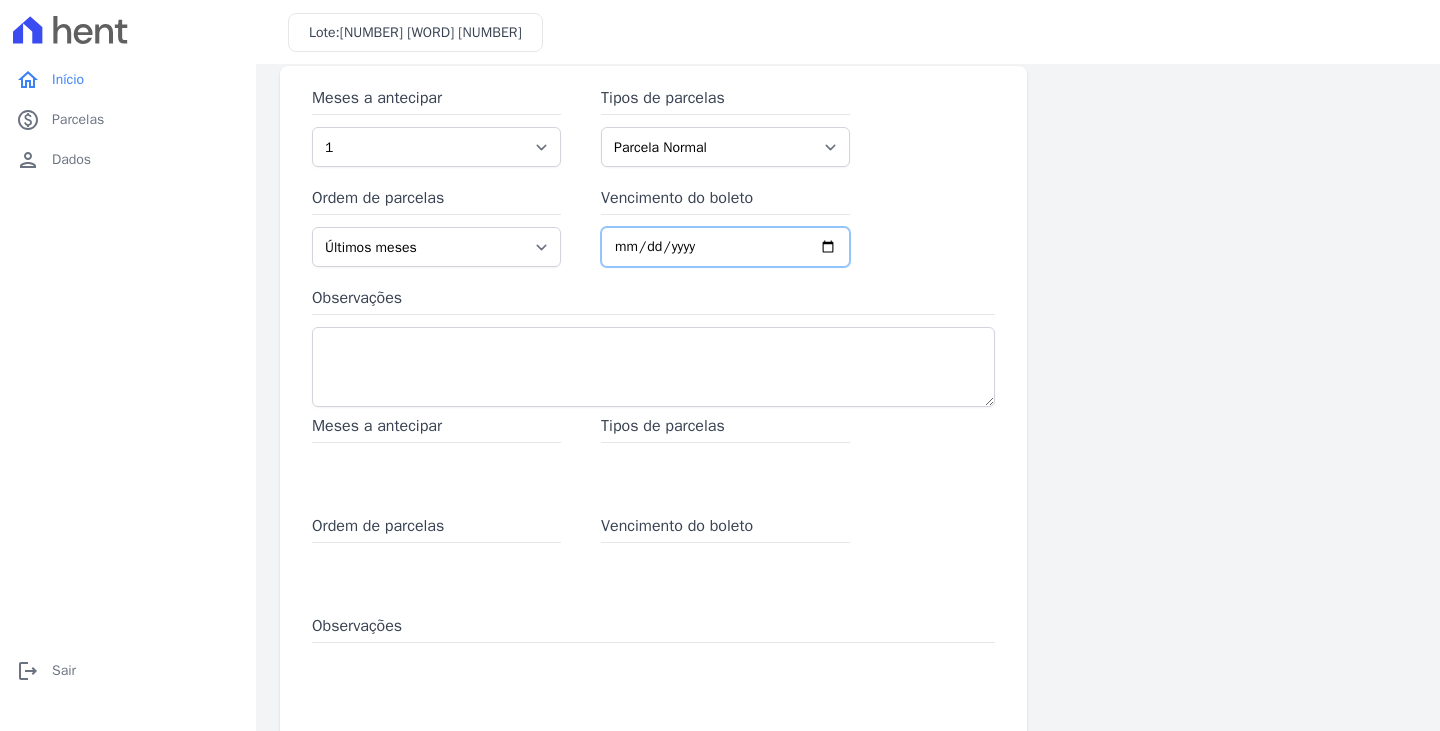 click on "Vencimento do boleto" at bounding box center [725, 247] 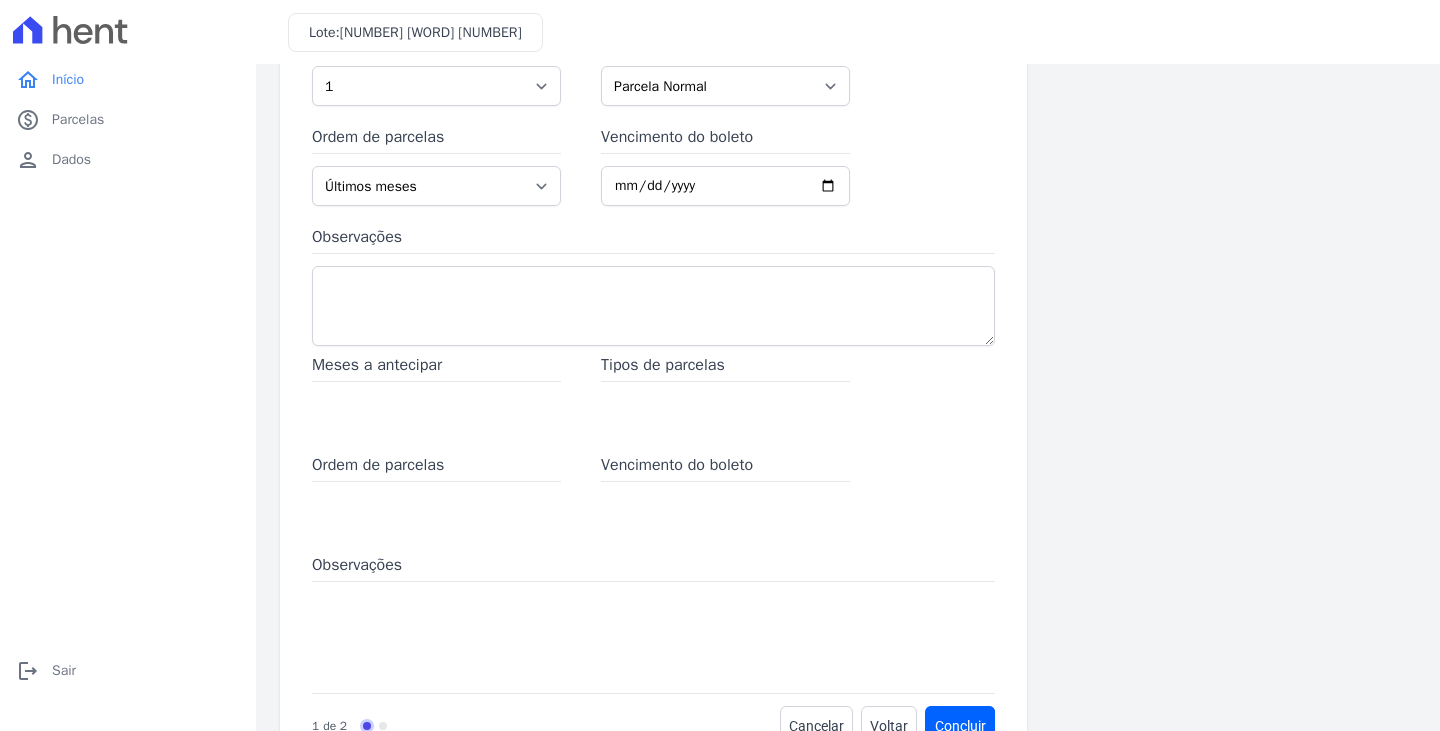 scroll, scrollTop: 220, scrollLeft: 0, axis: vertical 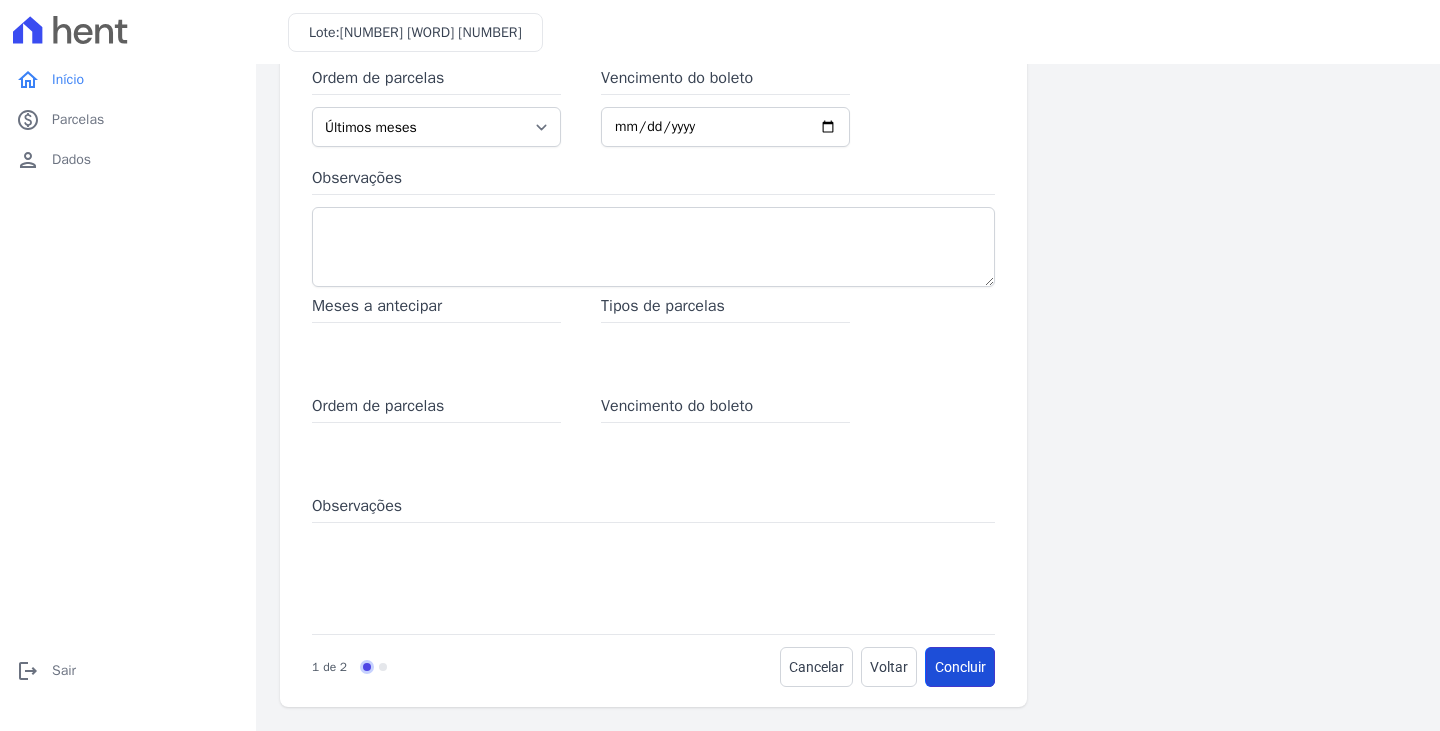 click on "Concluir" at bounding box center [960, 667] 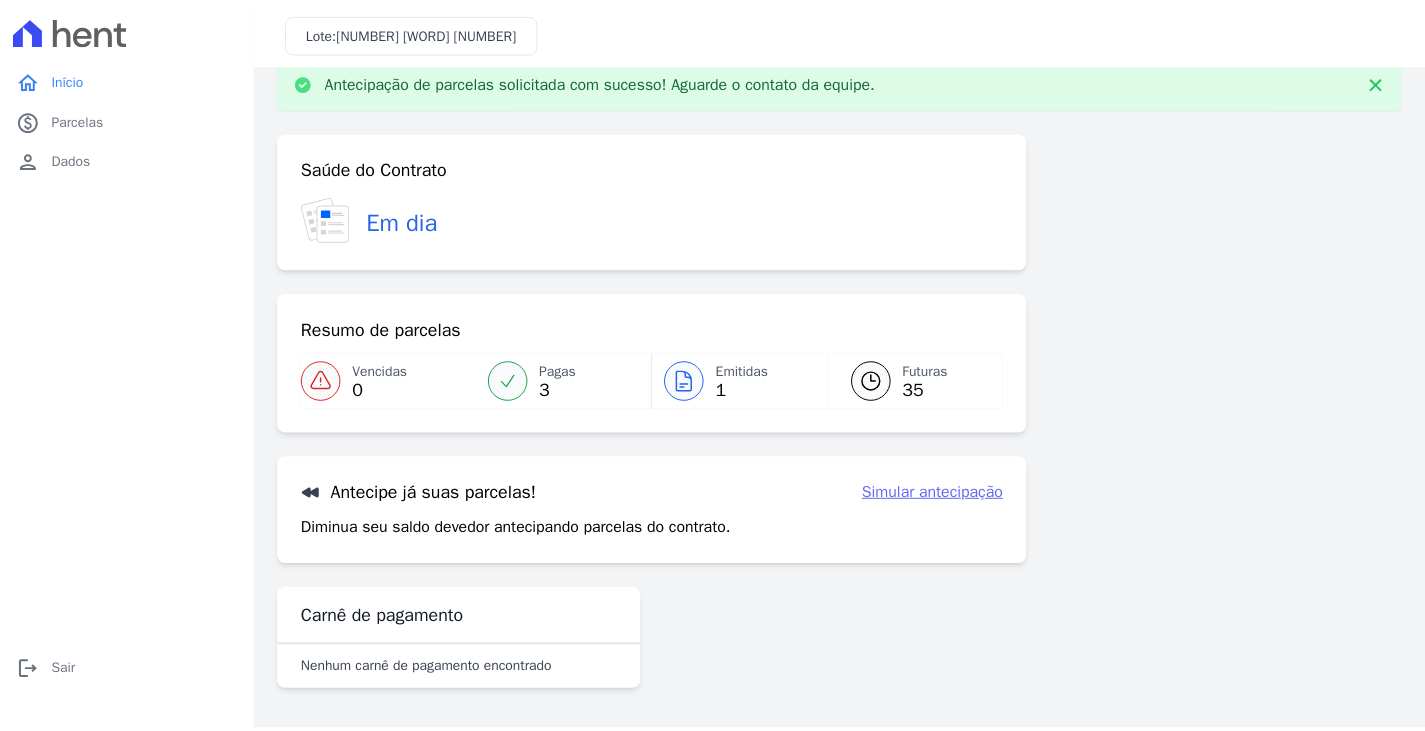 scroll, scrollTop: 0, scrollLeft: 0, axis: both 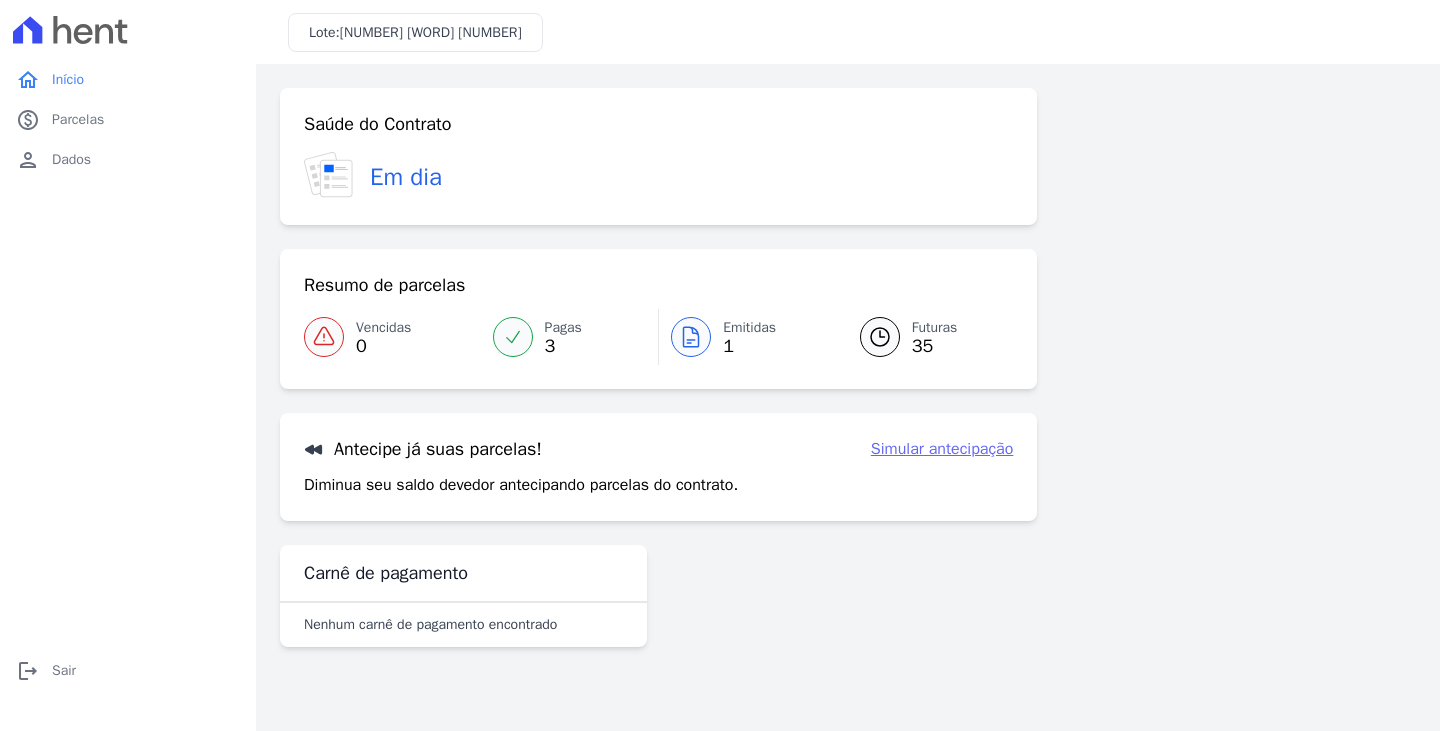 click on "Saúde do Contrato
Em dia" at bounding box center (658, 156) 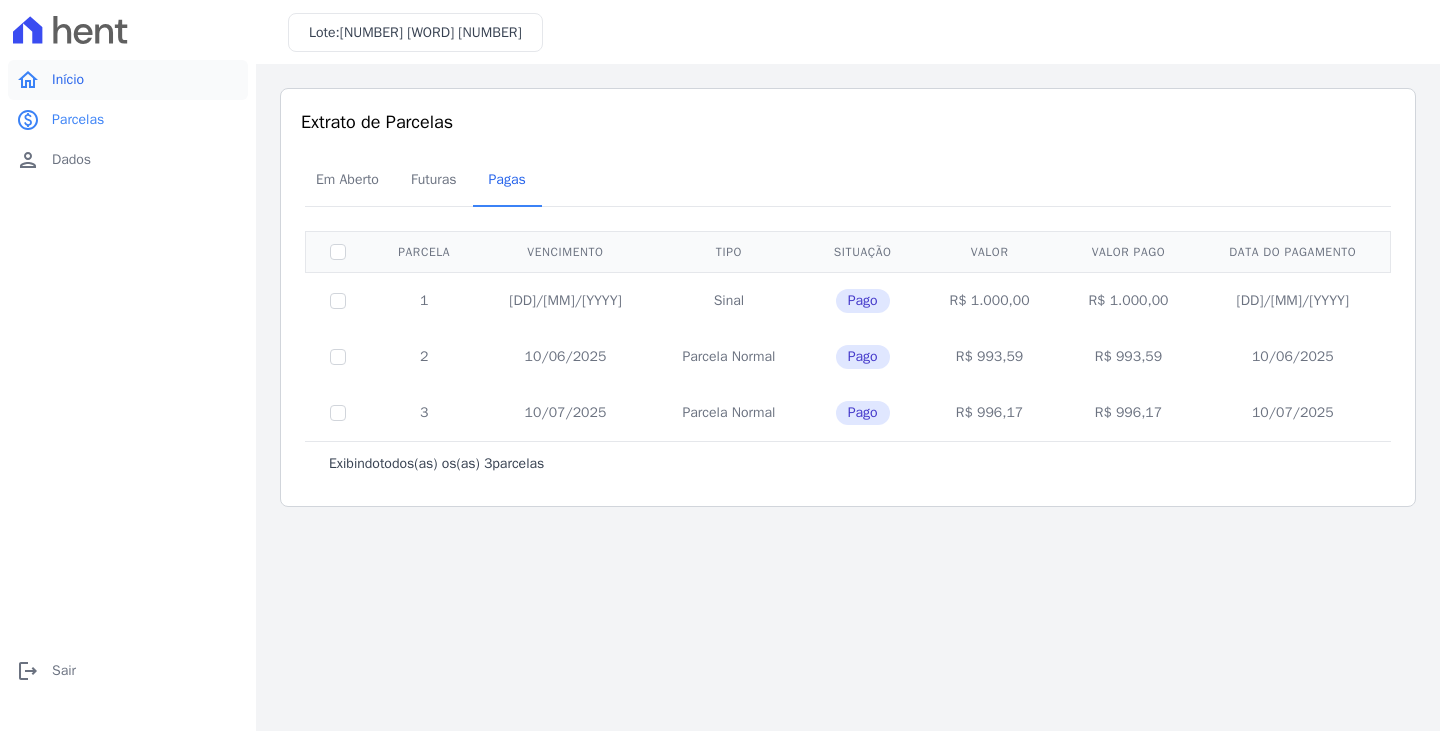 click on "home Início" at bounding box center (128, 80) 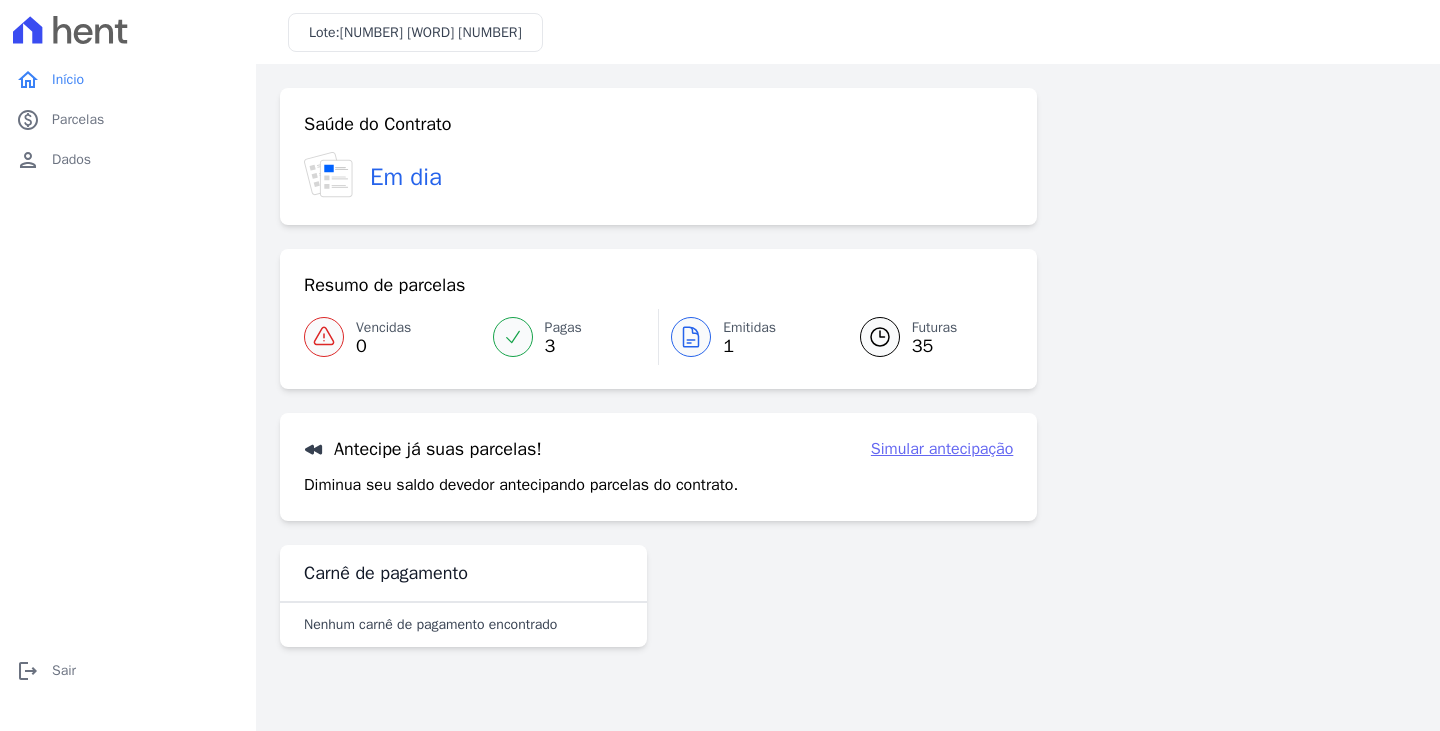 click 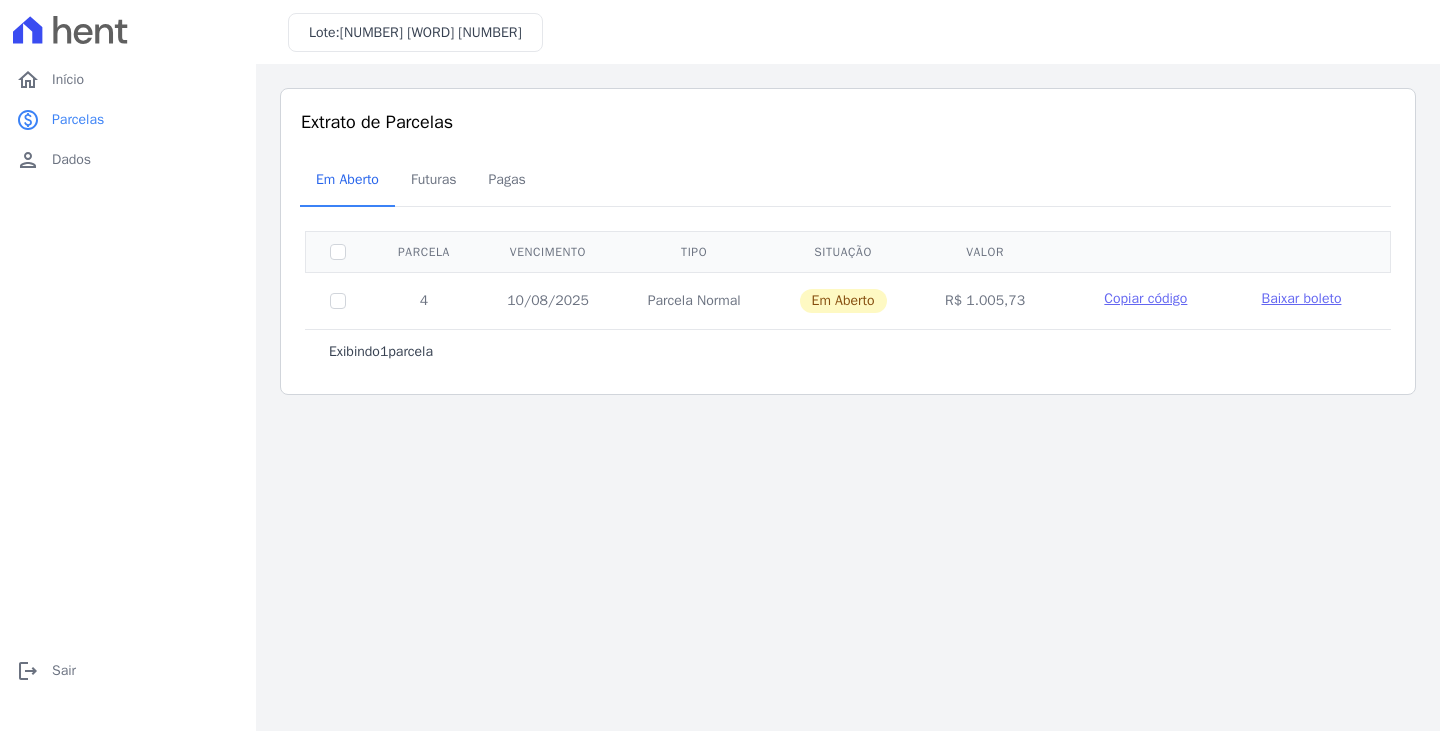 click on "Baixar boleto" at bounding box center [1302, 298] 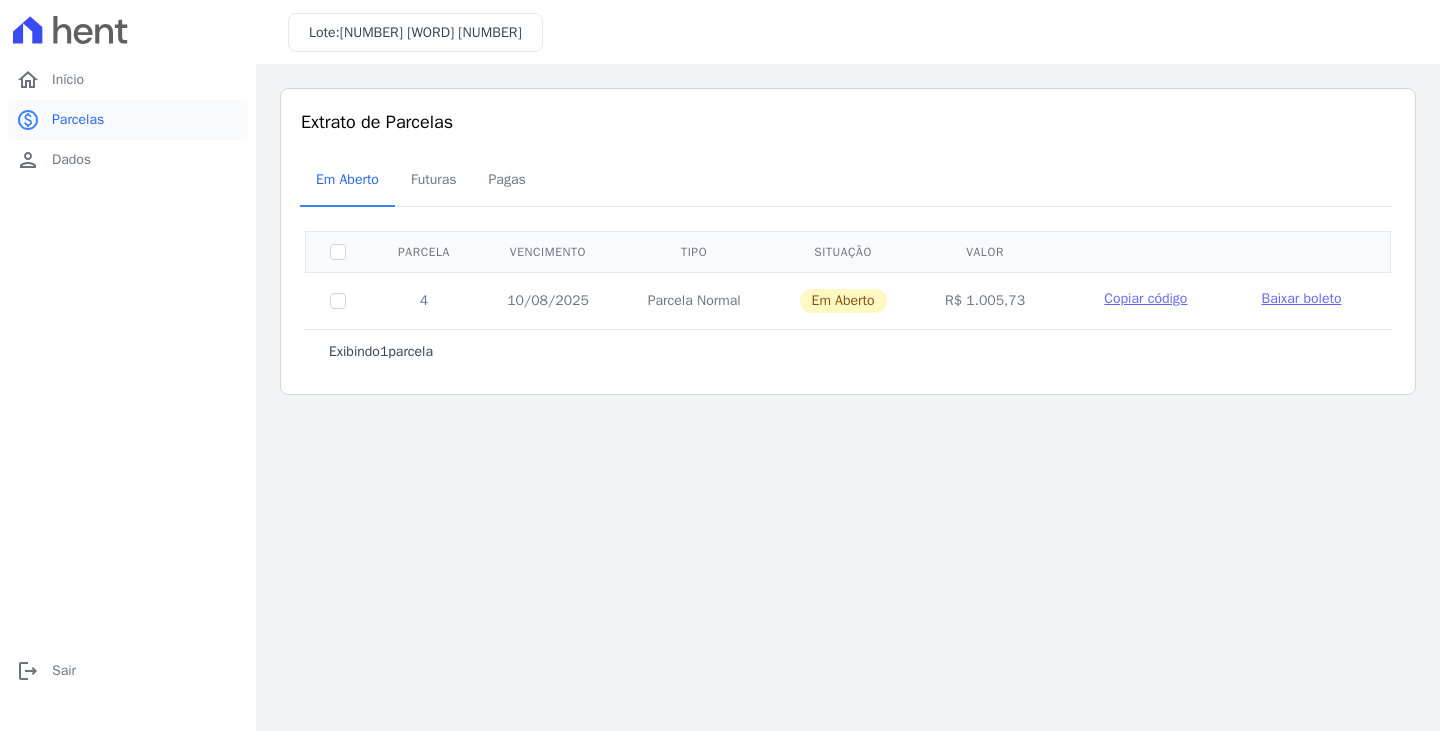 click on "Parcelas" at bounding box center [78, 120] 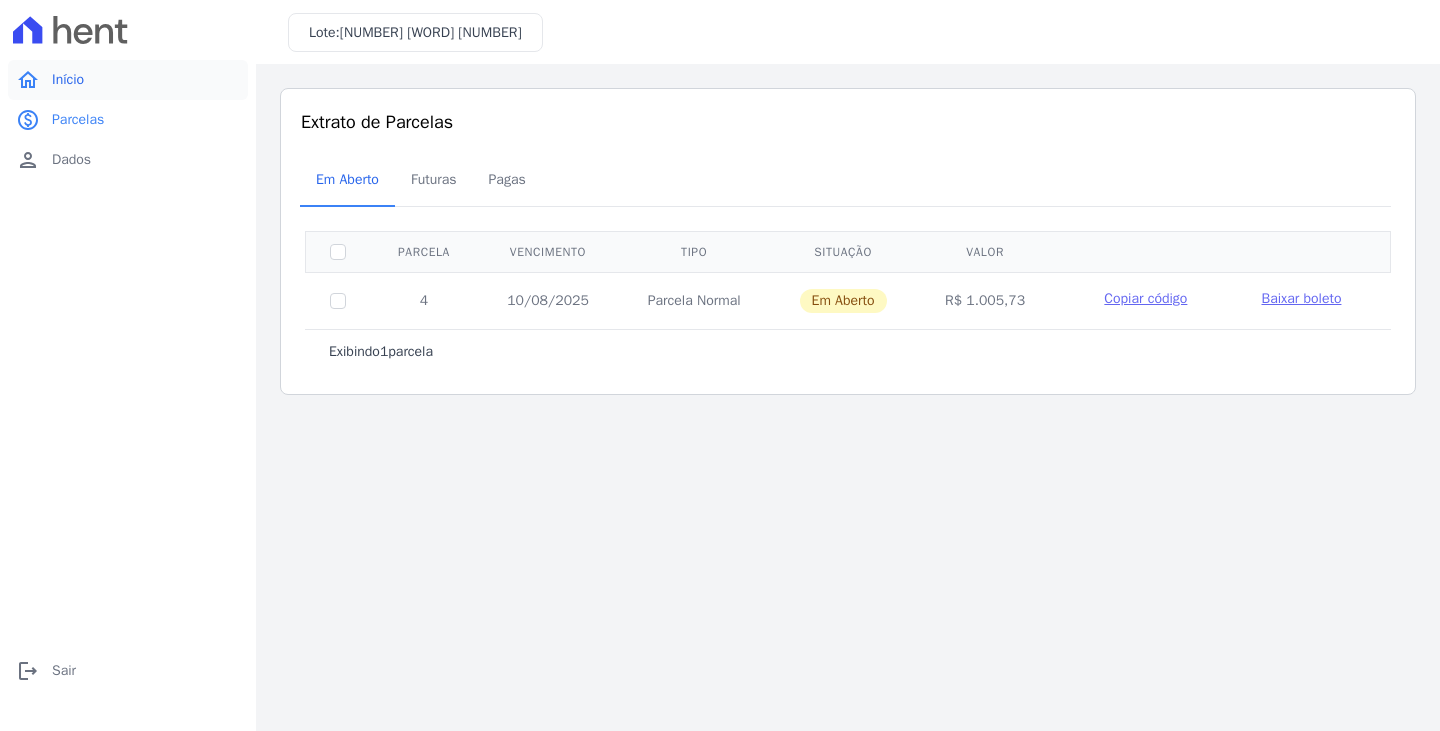 click on "Início" at bounding box center [68, 80] 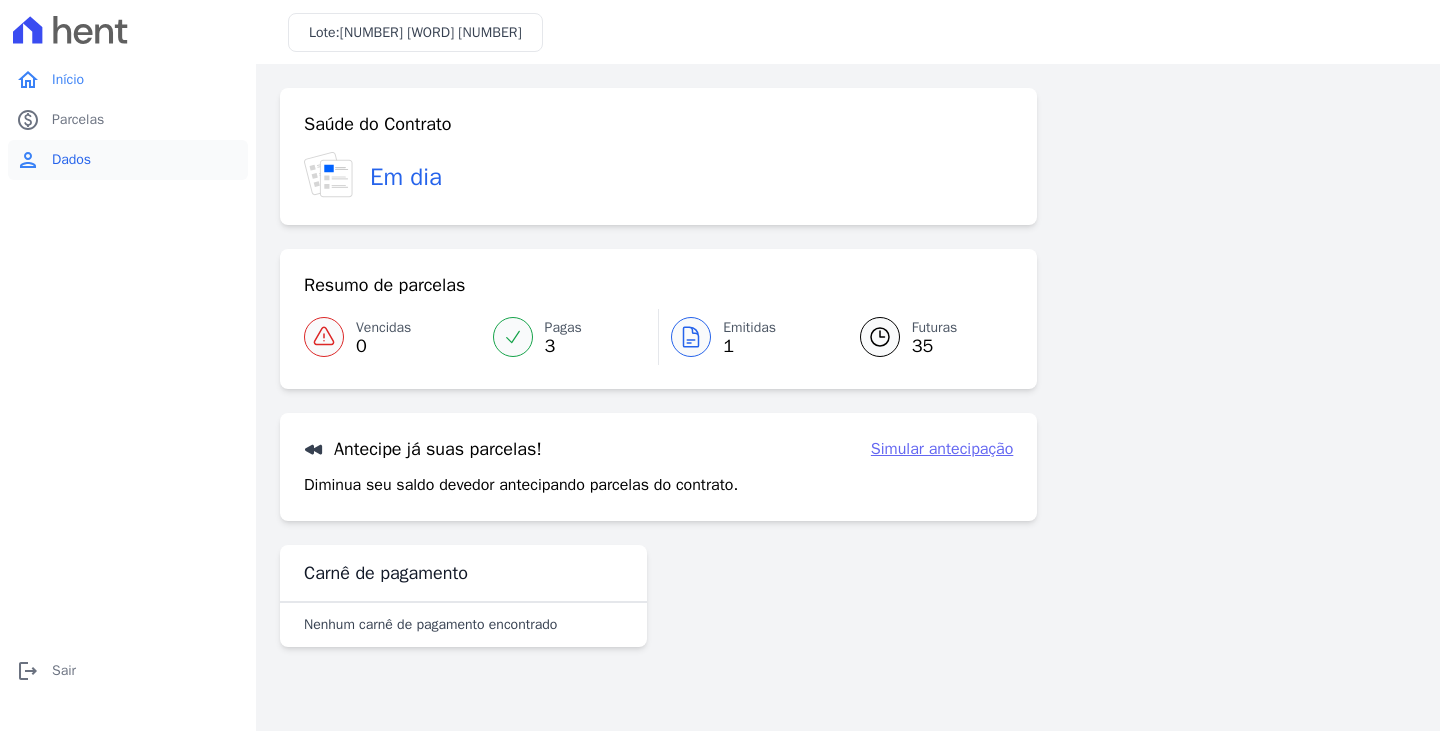 click on "person Dados" at bounding box center [128, 160] 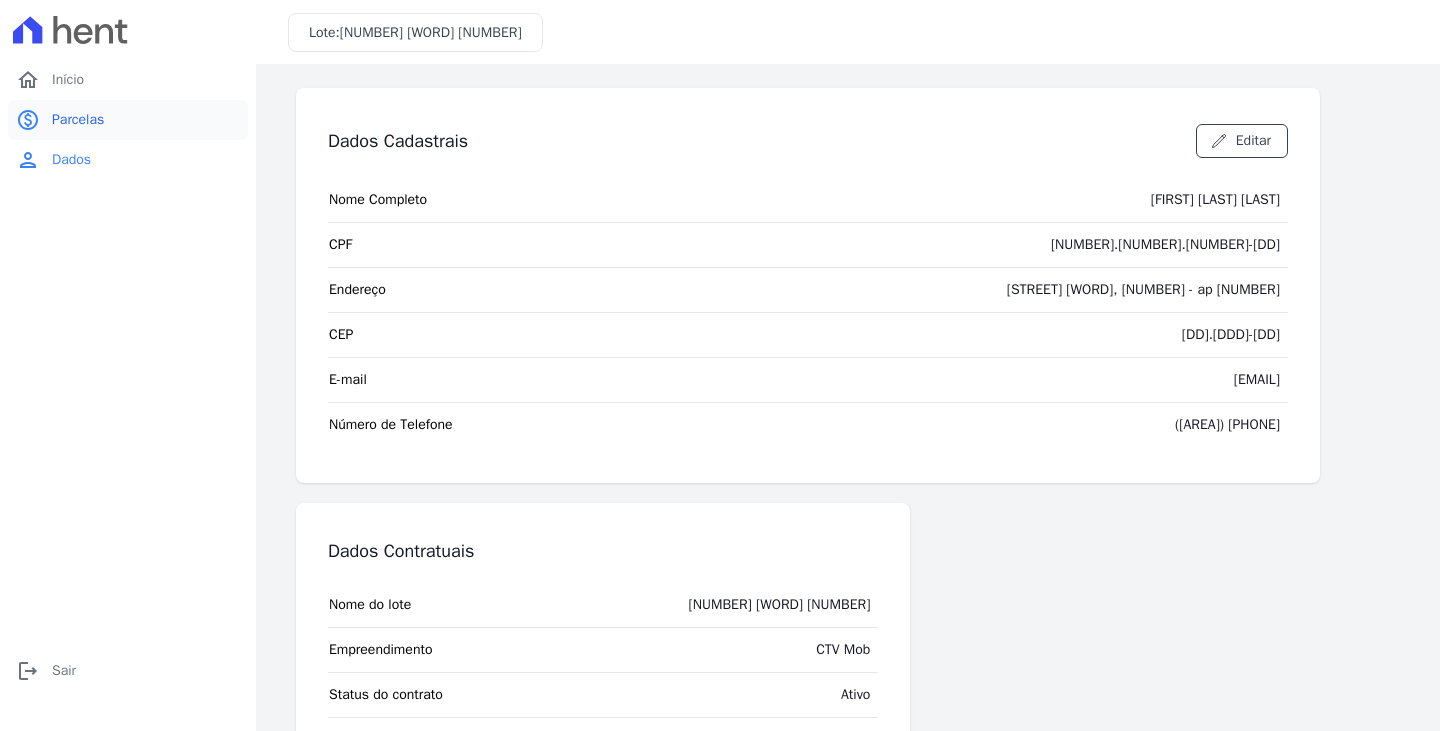click on "paid Parcelas" at bounding box center (128, 120) 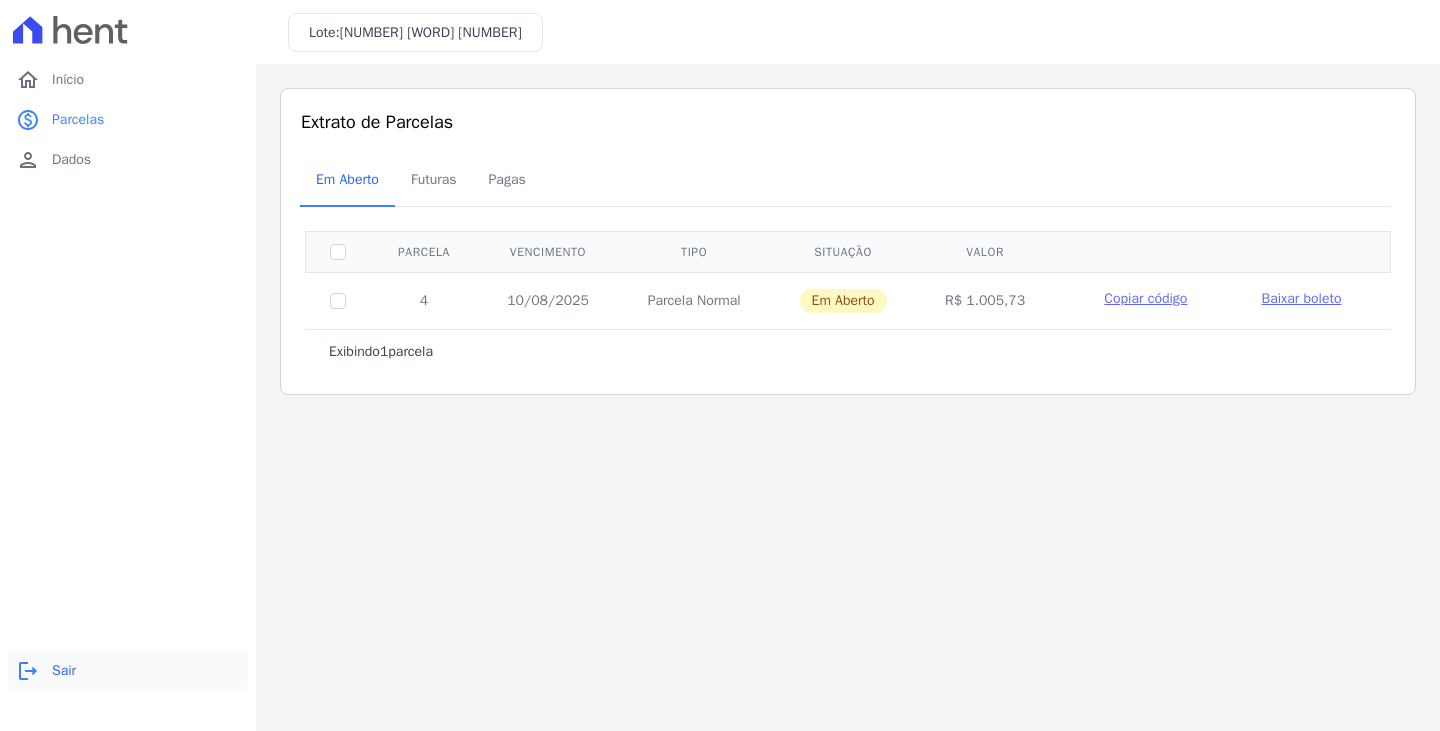 click on "Sair" at bounding box center (64, 671) 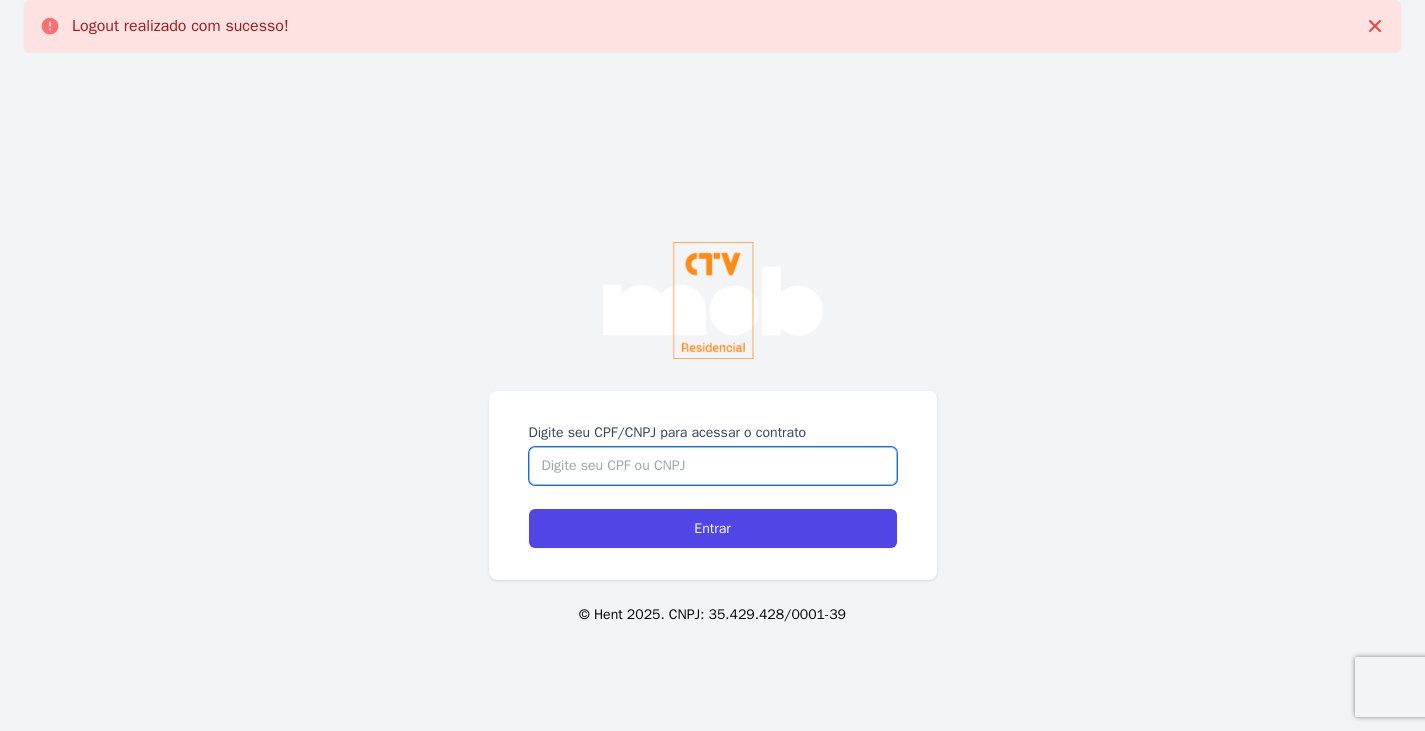 click on "Digite seu CPF/CNPJ para acessar o contrato" at bounding box center (713, 466) 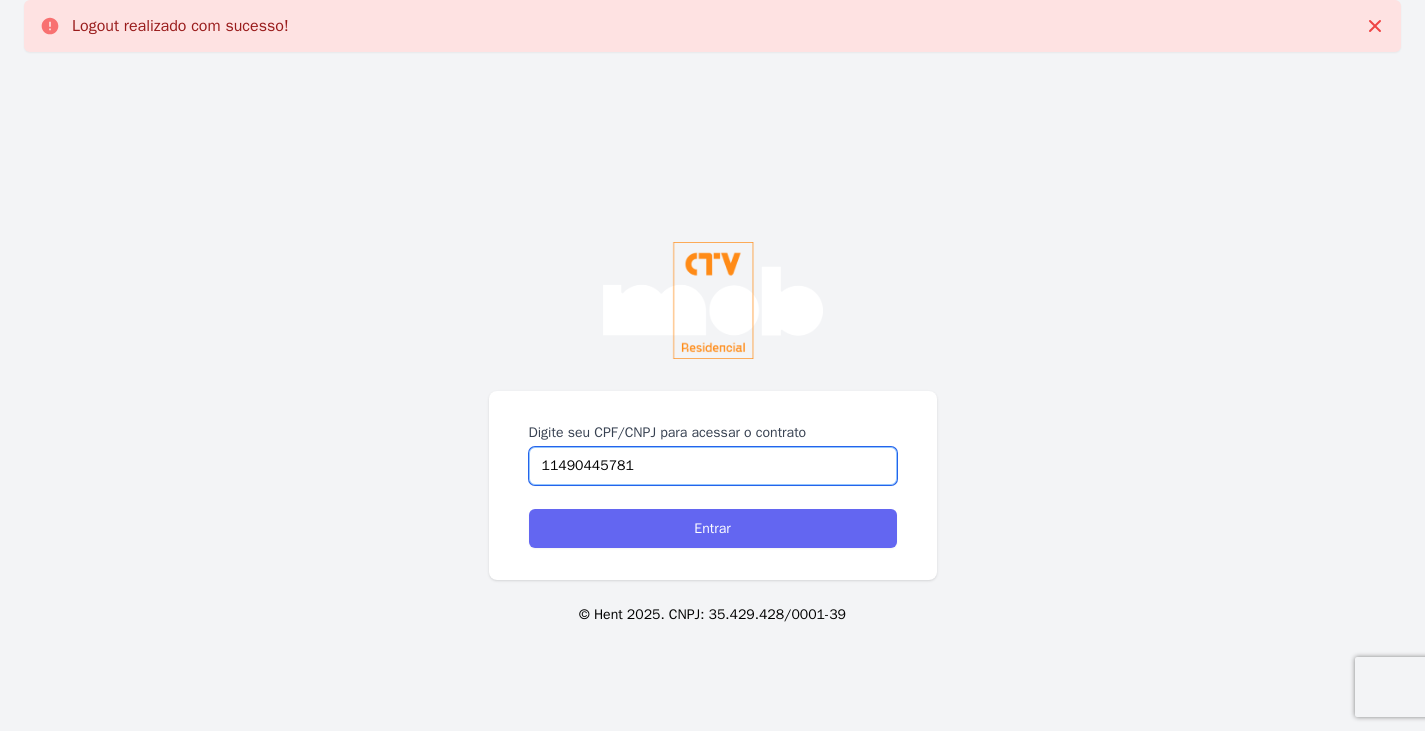 type on "11490445781" 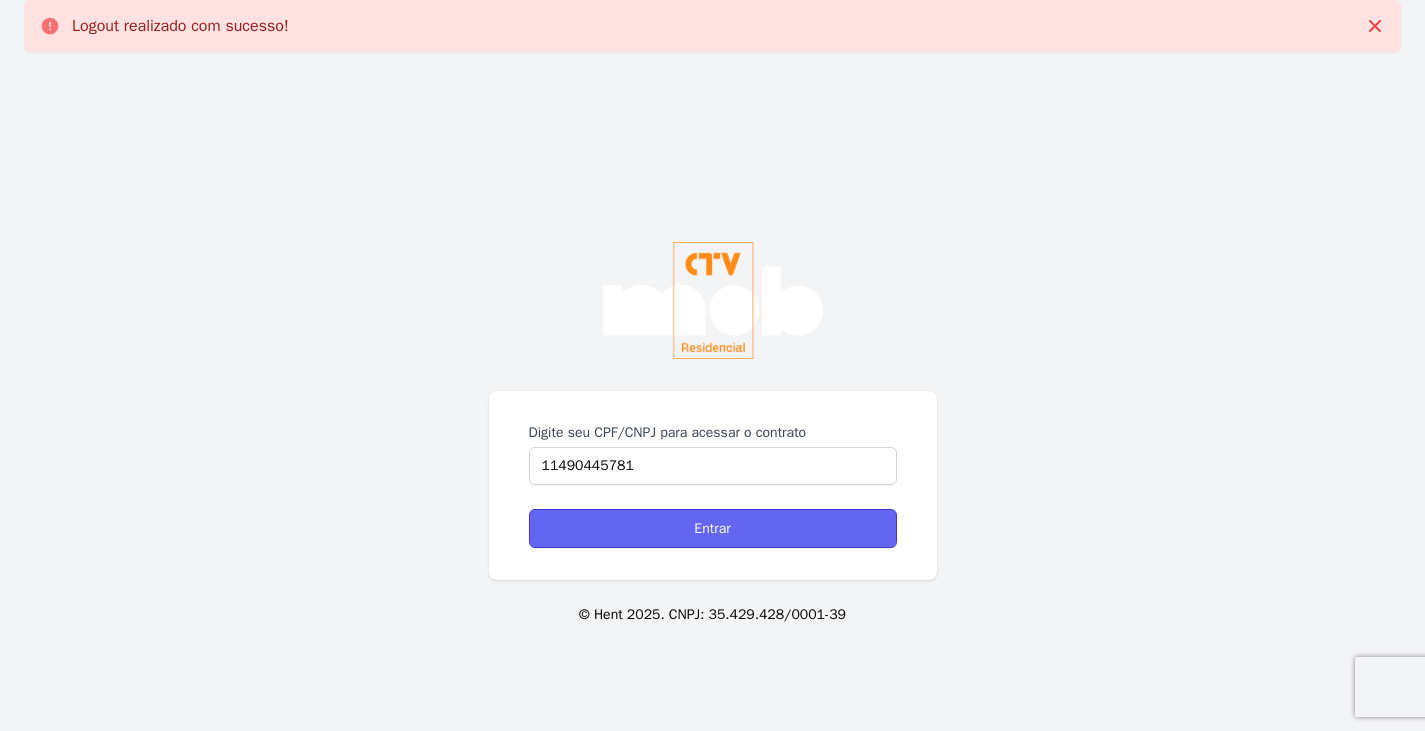 click on "Entrar" at bounding box center [713, 528] 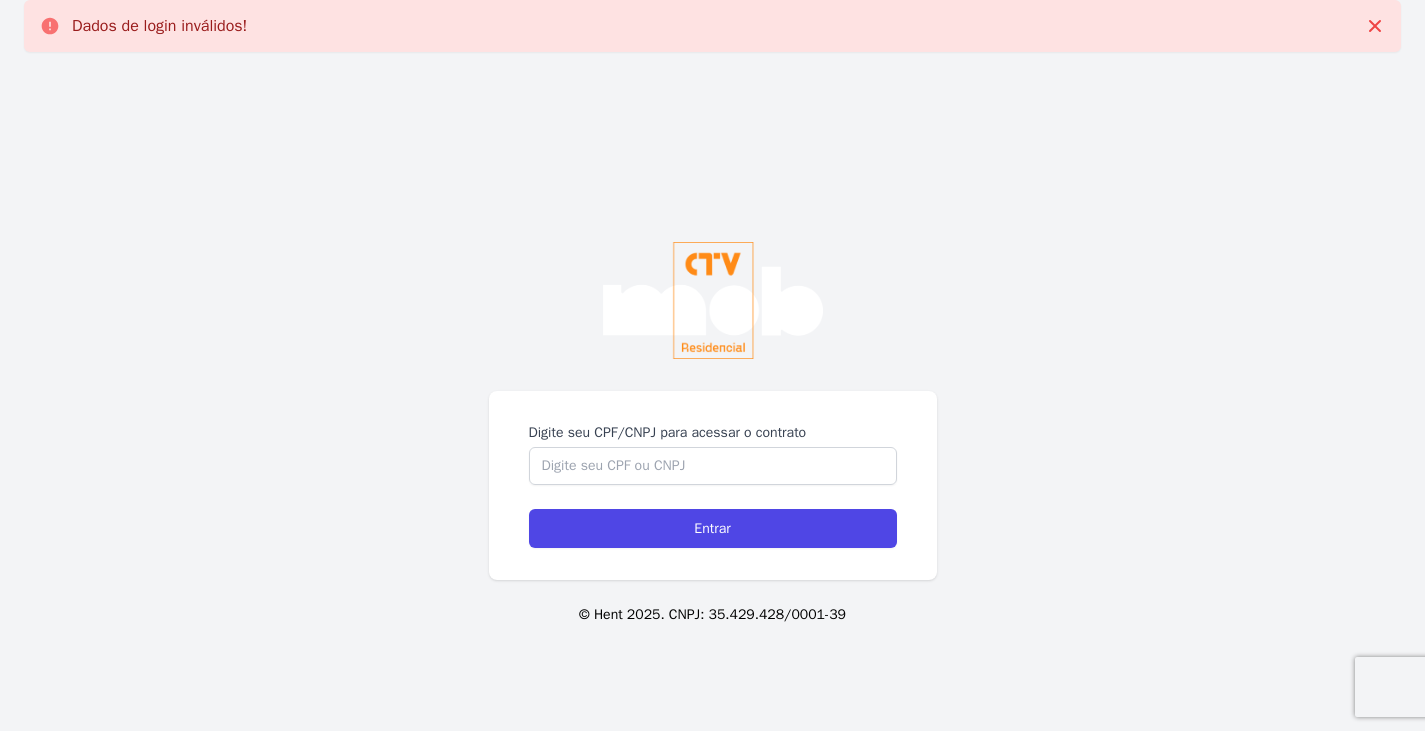 scroll, scrollTop: 0, scrollLeft: 0, axis: both 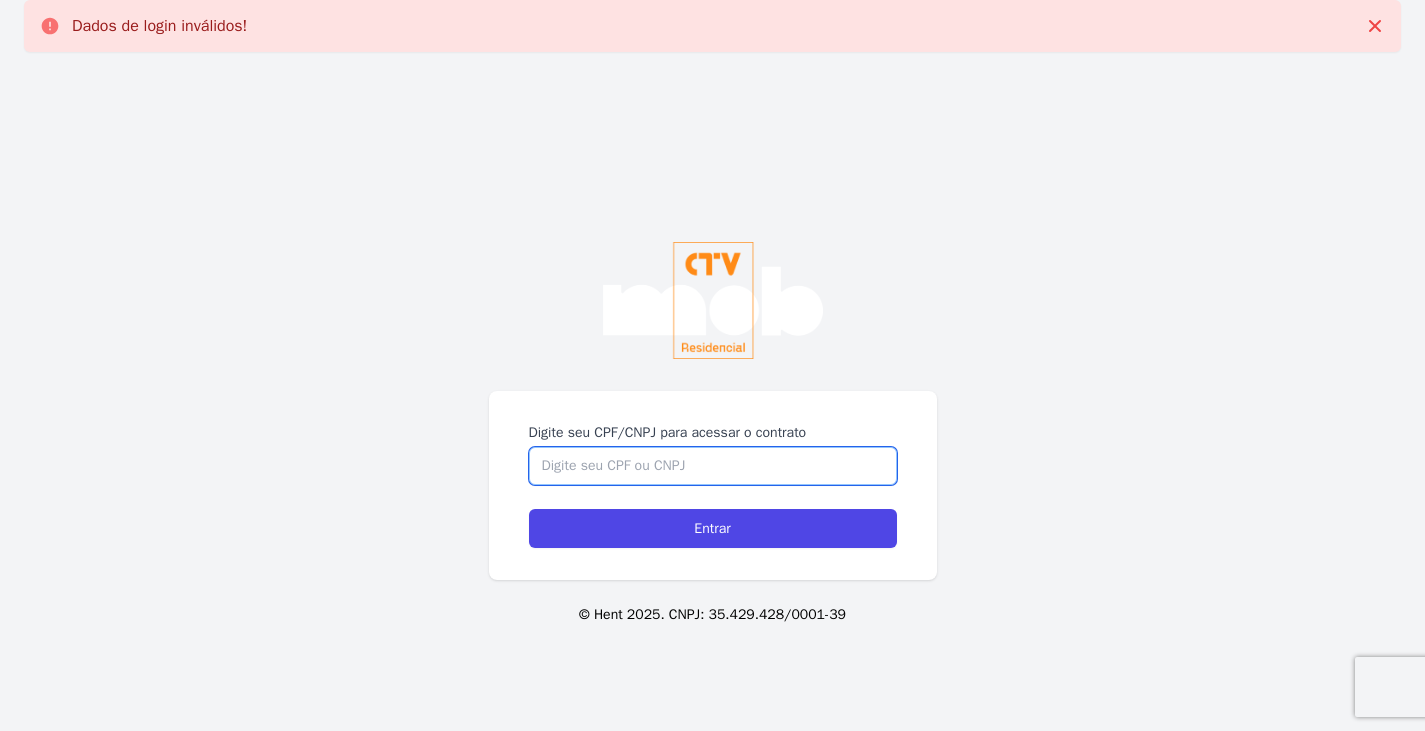 click on "Digite seu CPF/CNPJ para acessar o contrato" at bounding box center [713, 466] 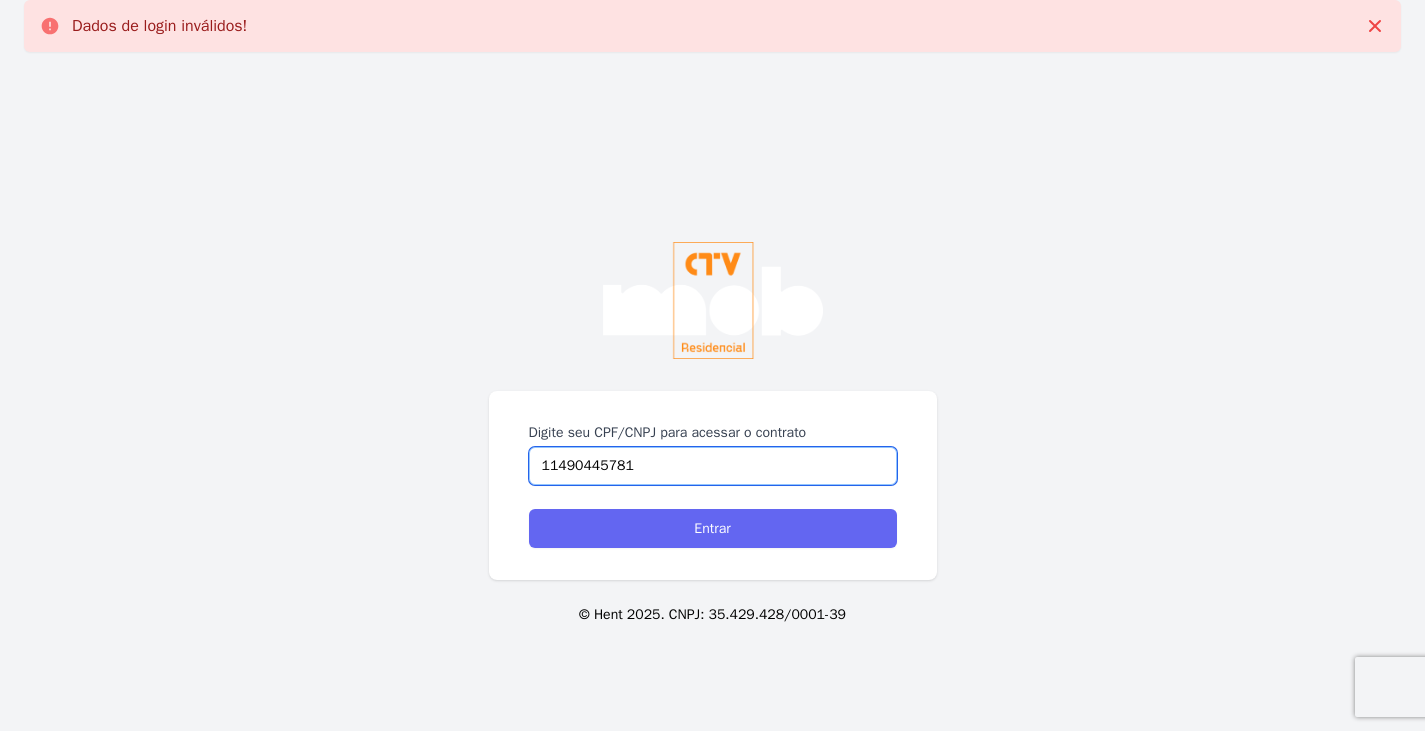 type on "11490445781" 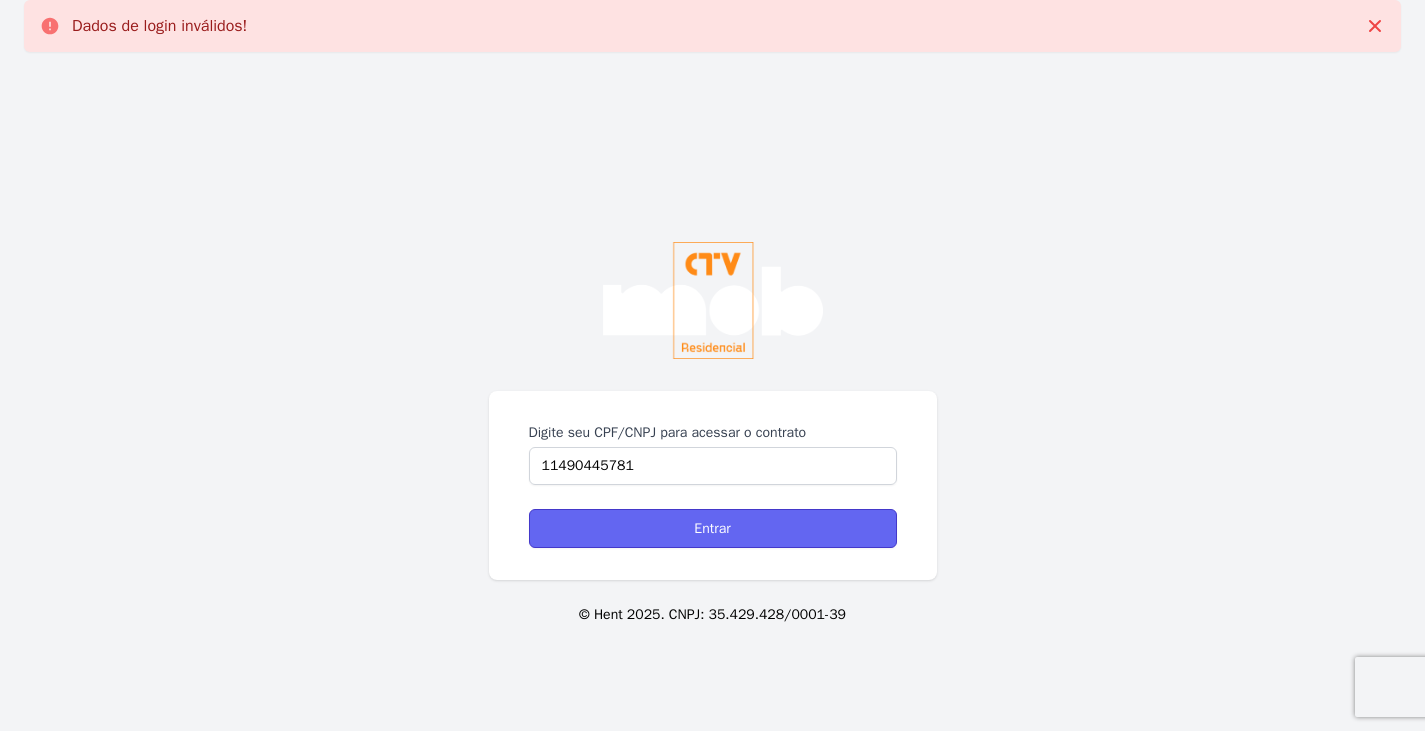 click on "Entrar" at bounding box center (713, 528) 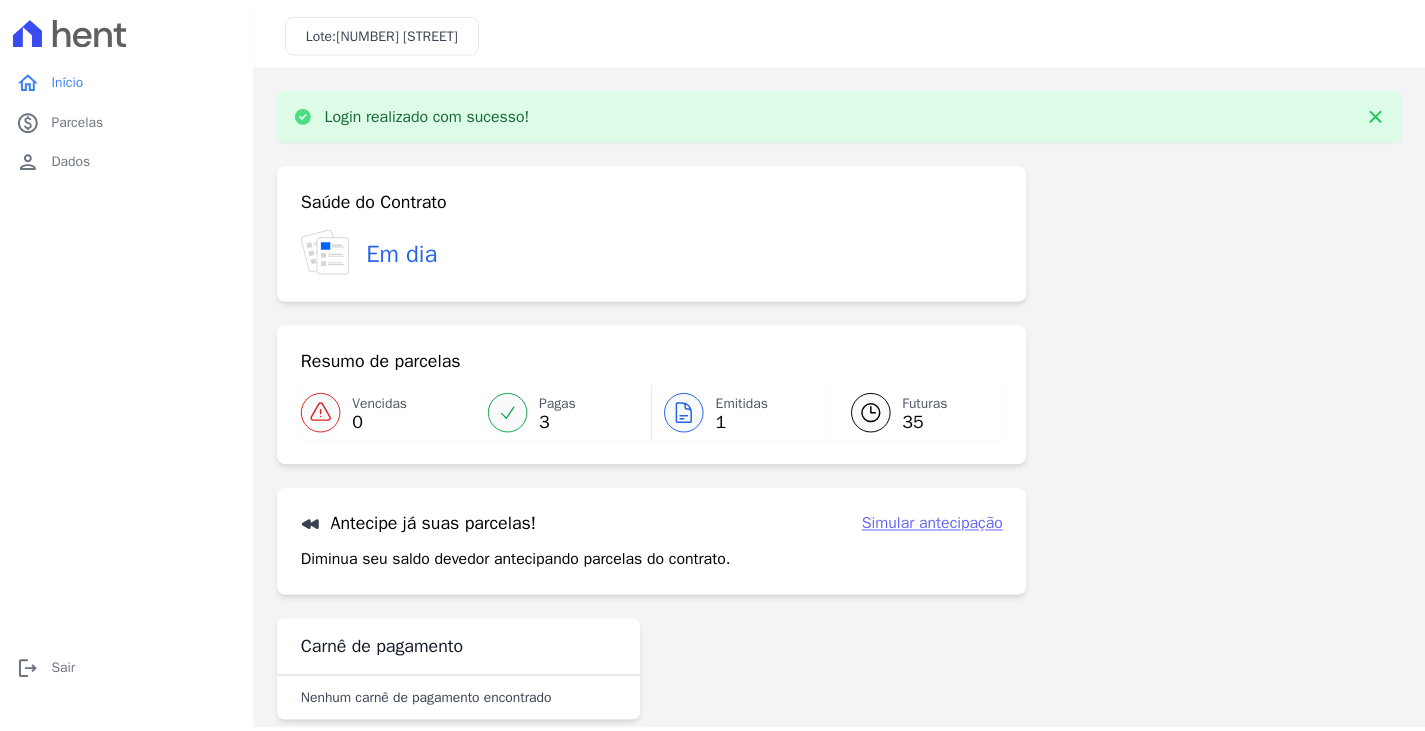 scroll, scrollTop: 0, scrollLeft: 0, axis: both 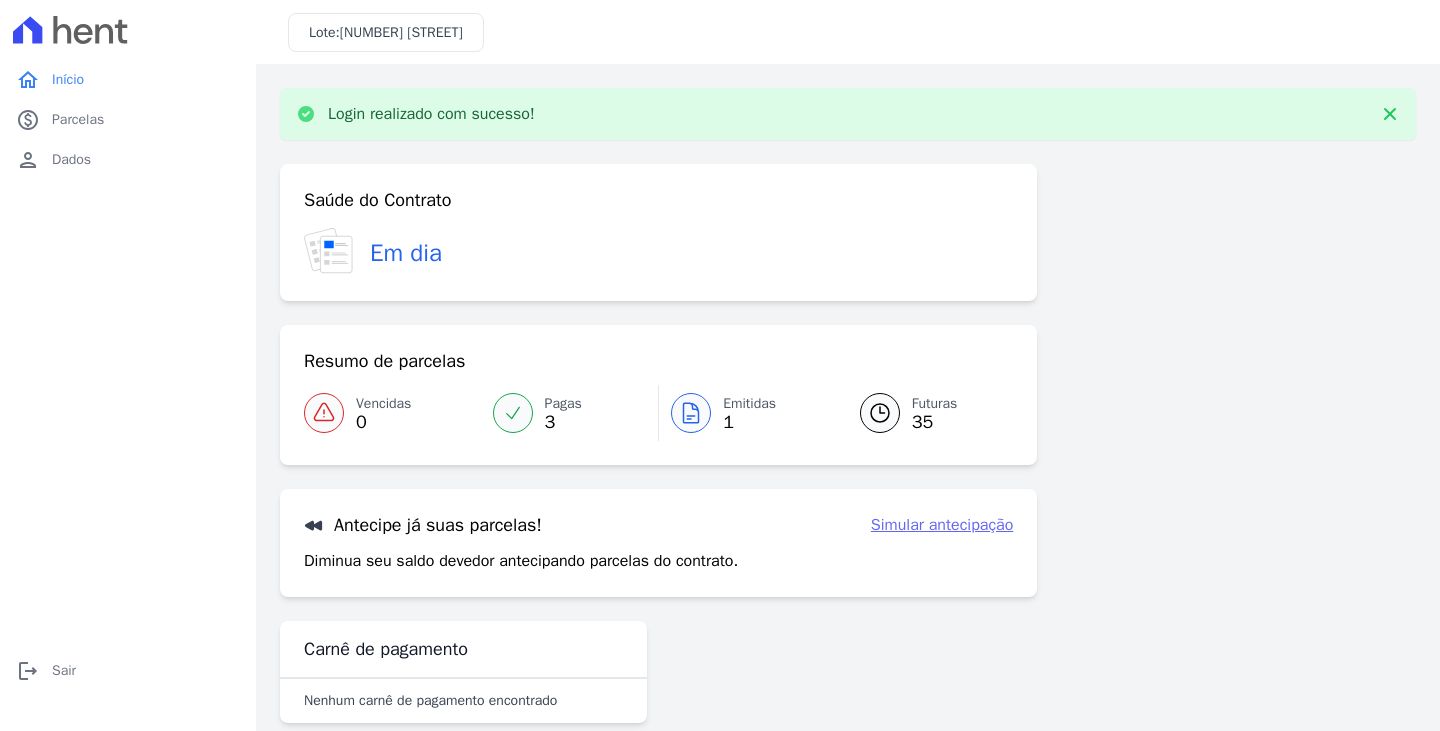 click 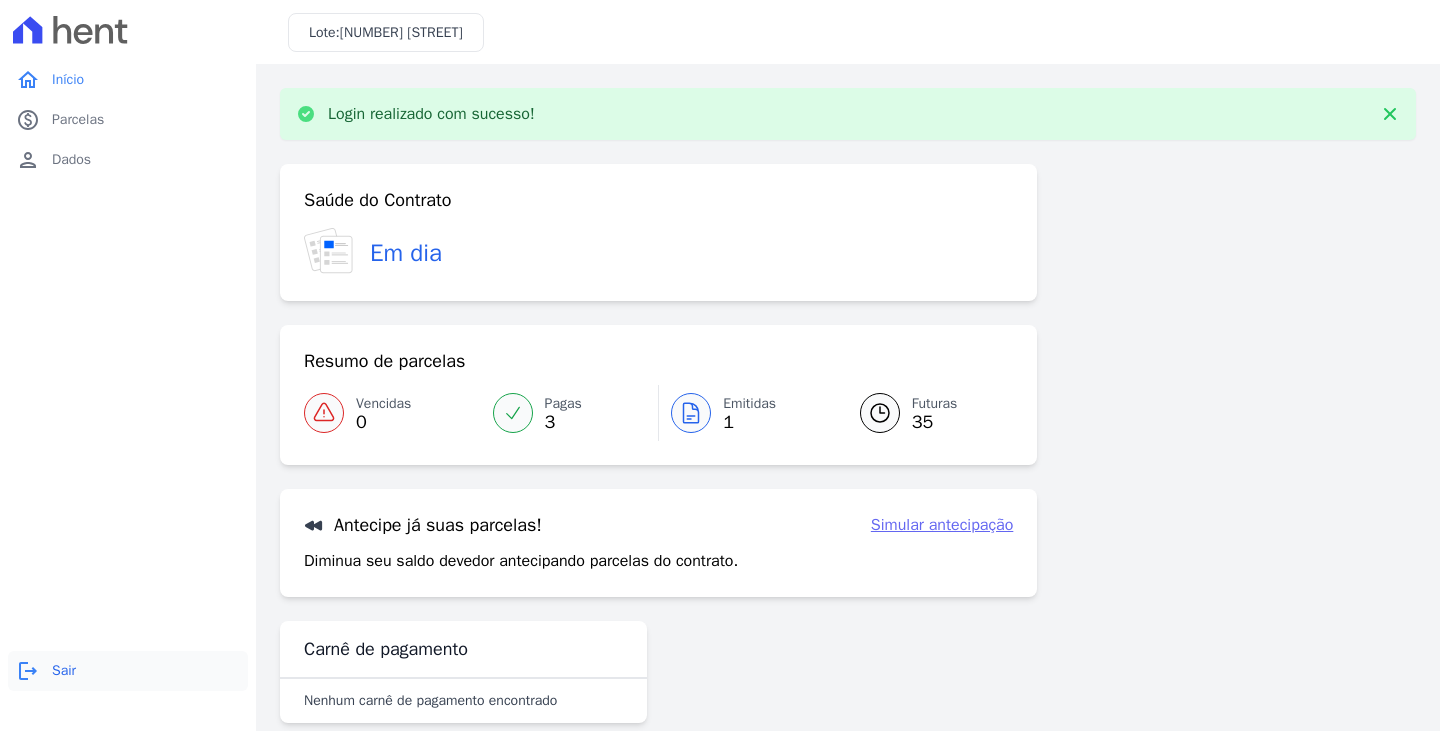 click on "logout Sair" at bounding box center [128, 671] 